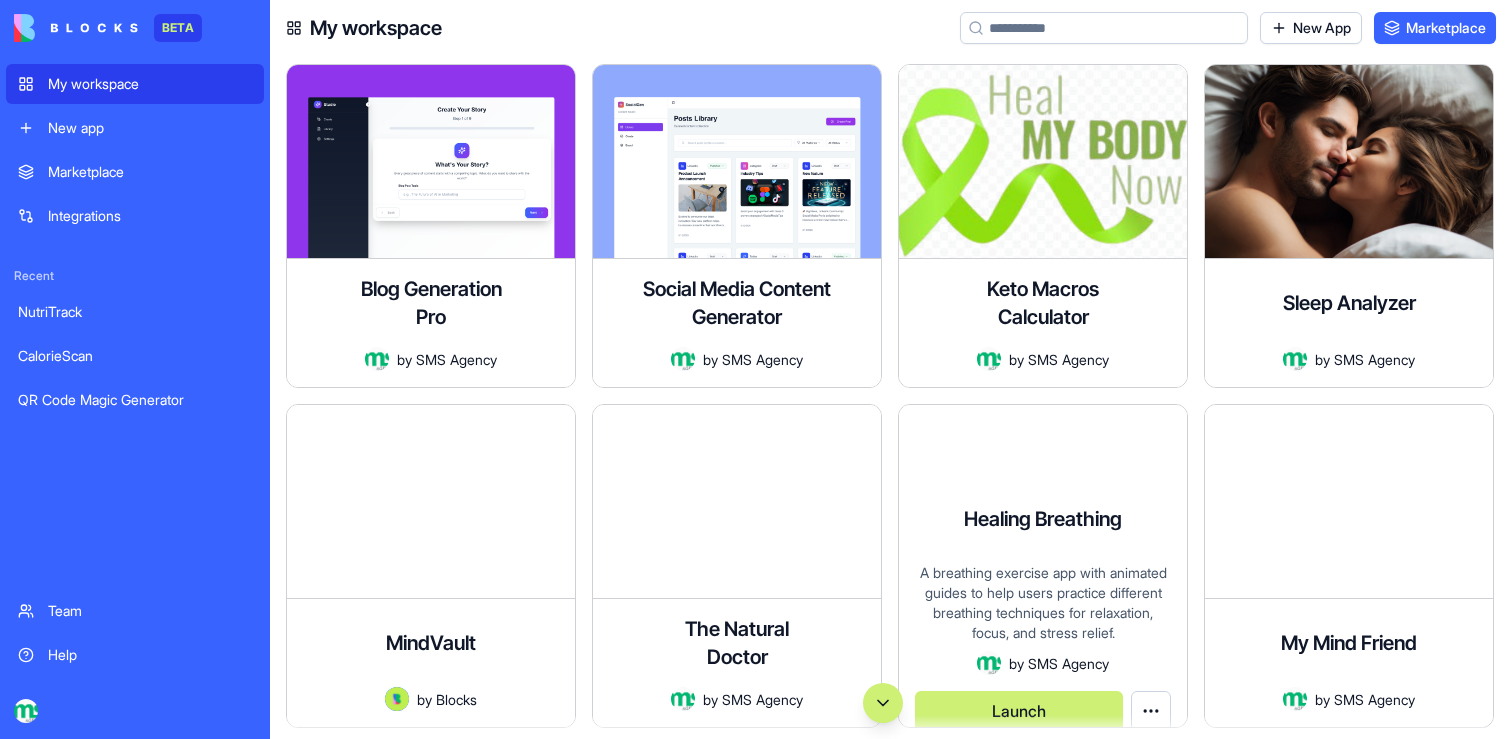 scroll, scrollTop: 0, scrollLeft: 0, axis: both 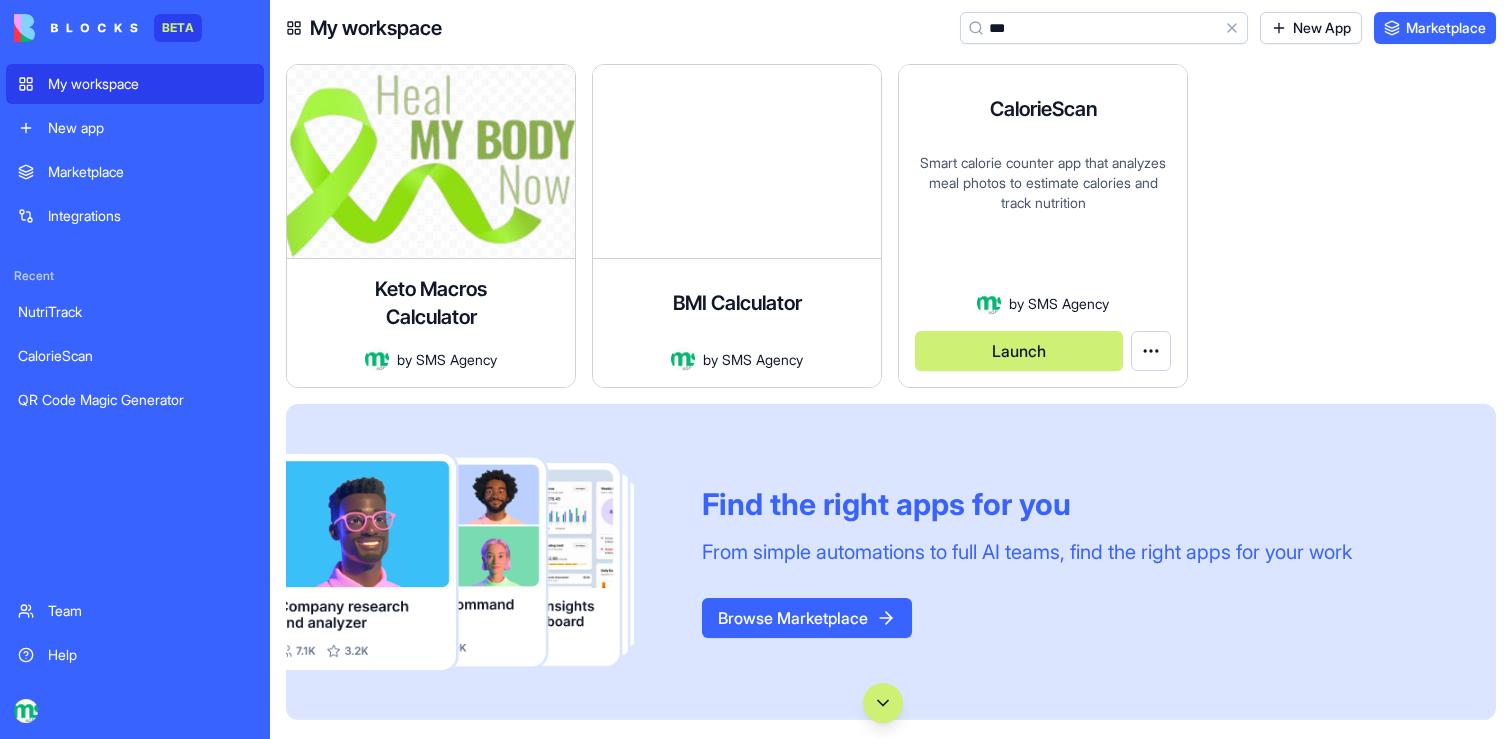 type on "***" 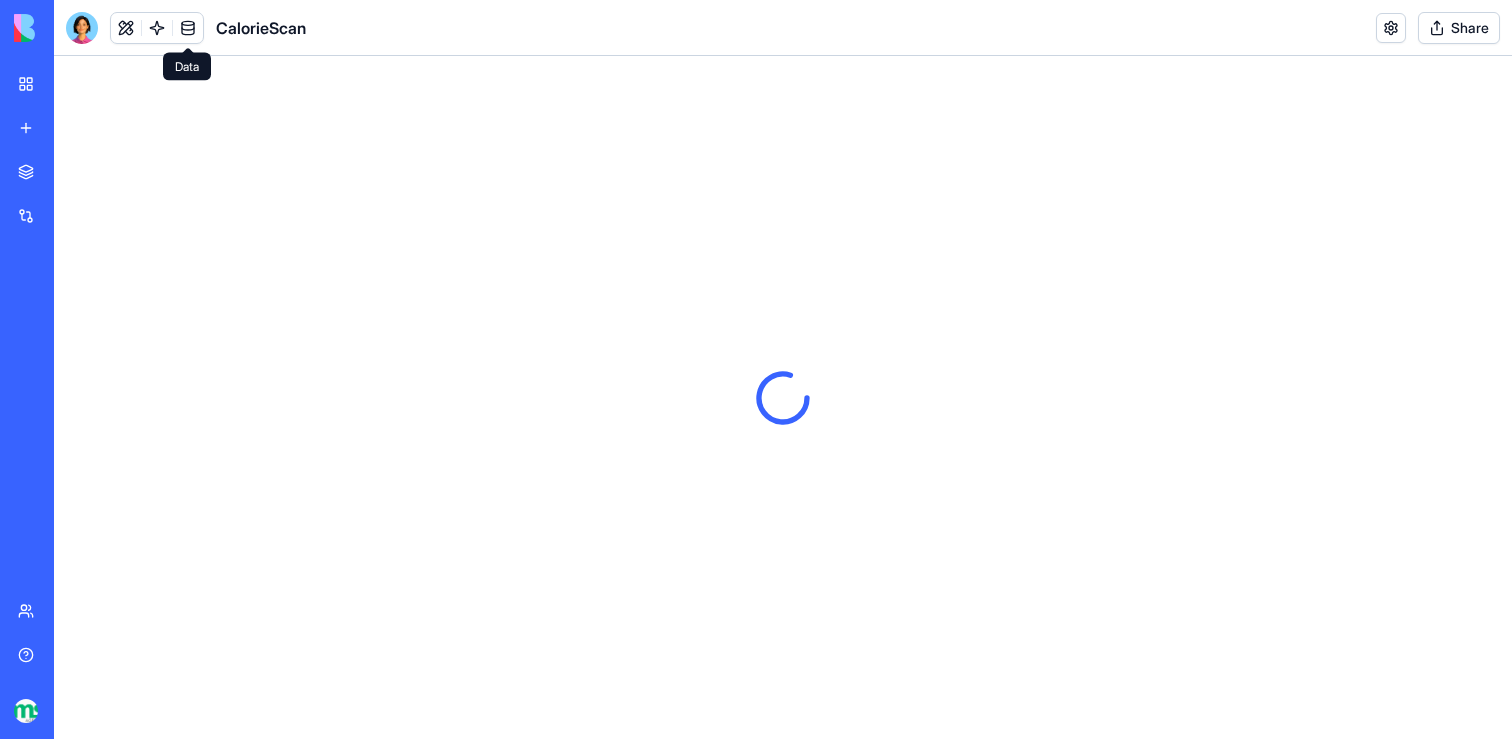 click at bounding box center (188, 28) 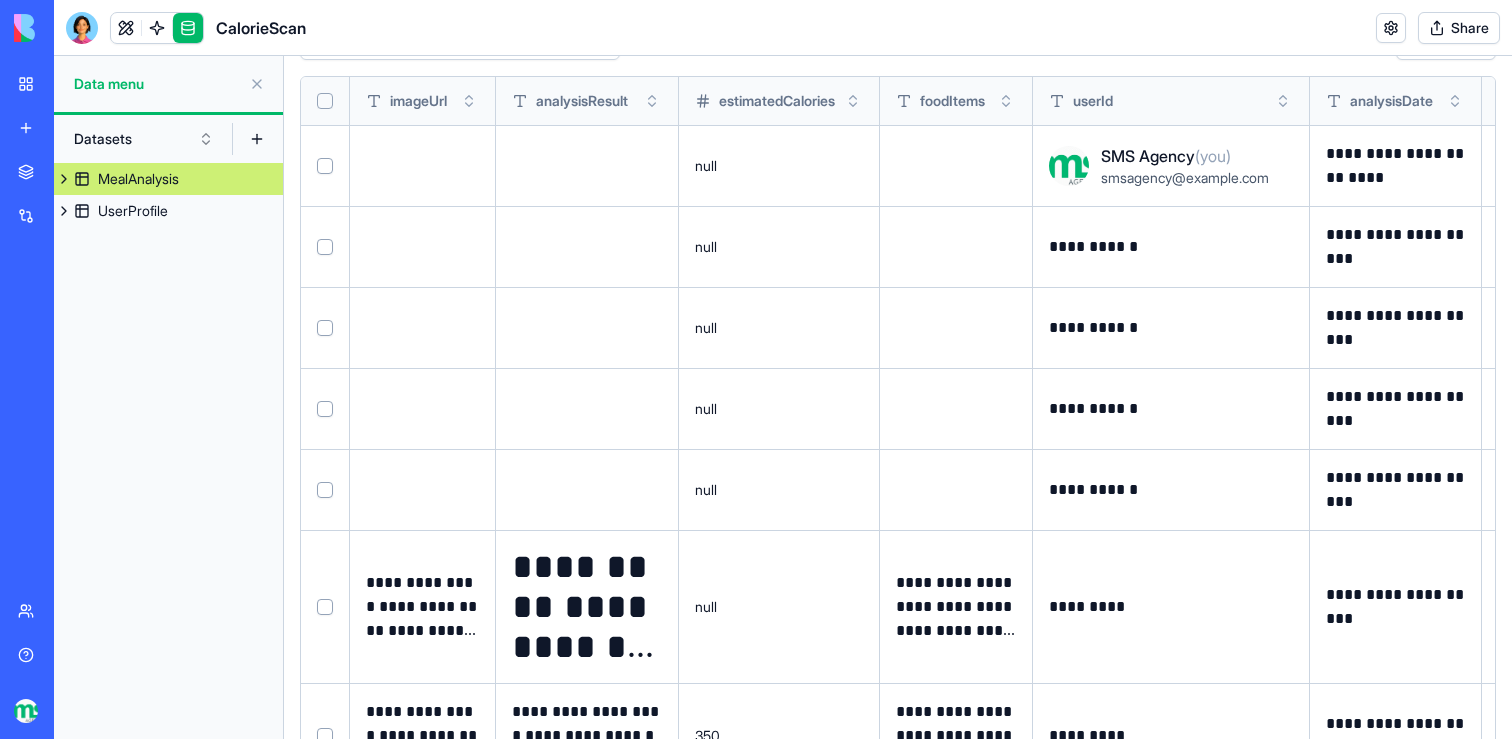 scroll, scrollTop: 0, scrollLeft: 0, axis: both 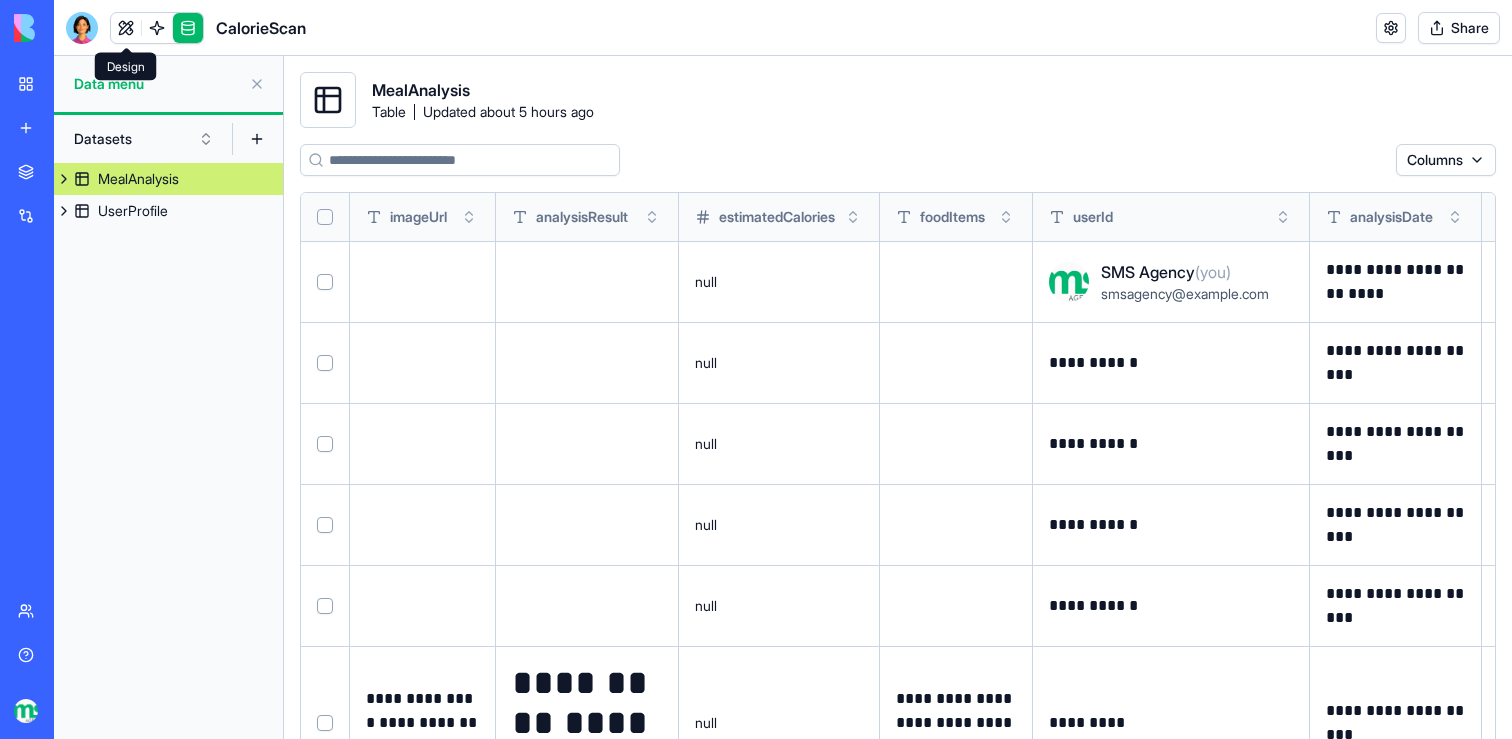 click at bounding box center [126, 28] 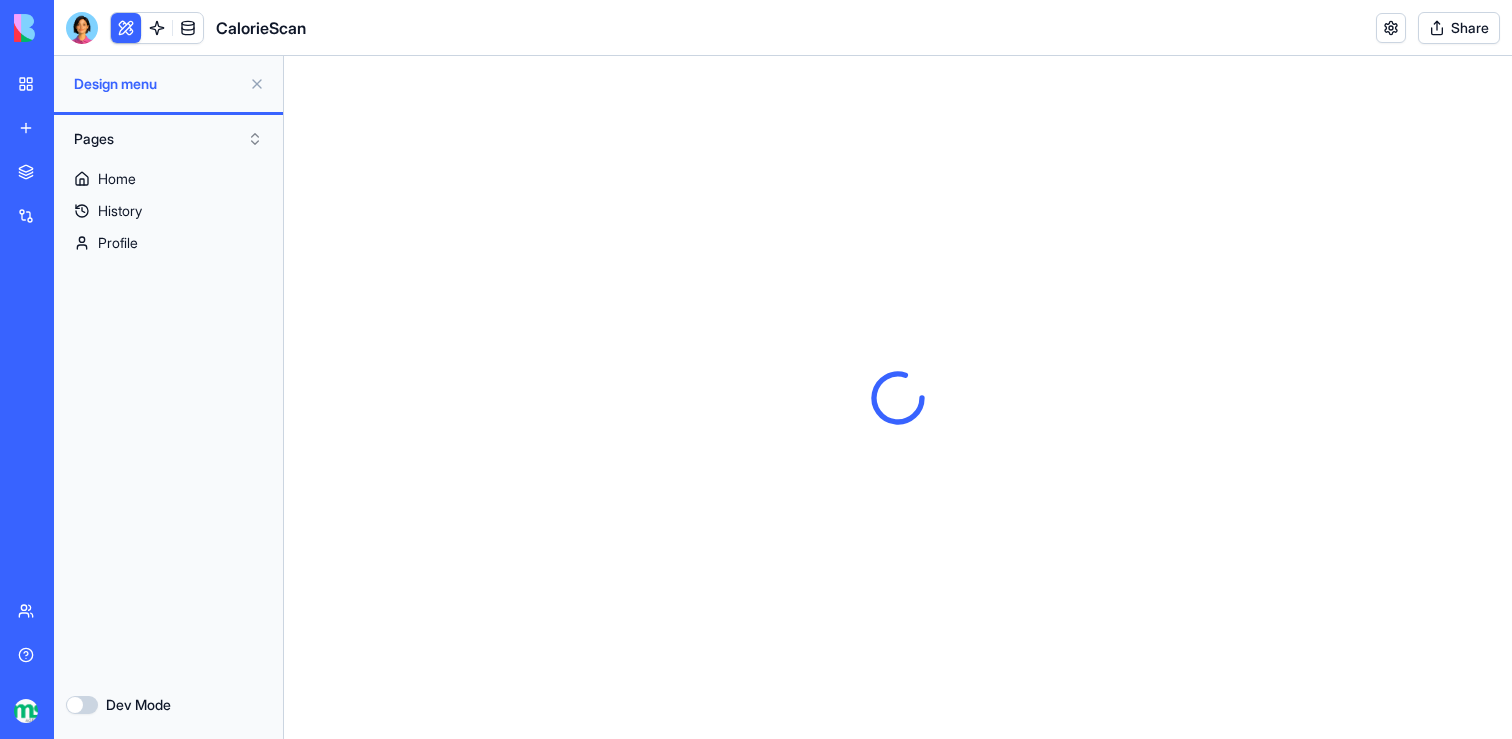 scroll, scrollTop: 0, scrollLeft: 0, axis: both 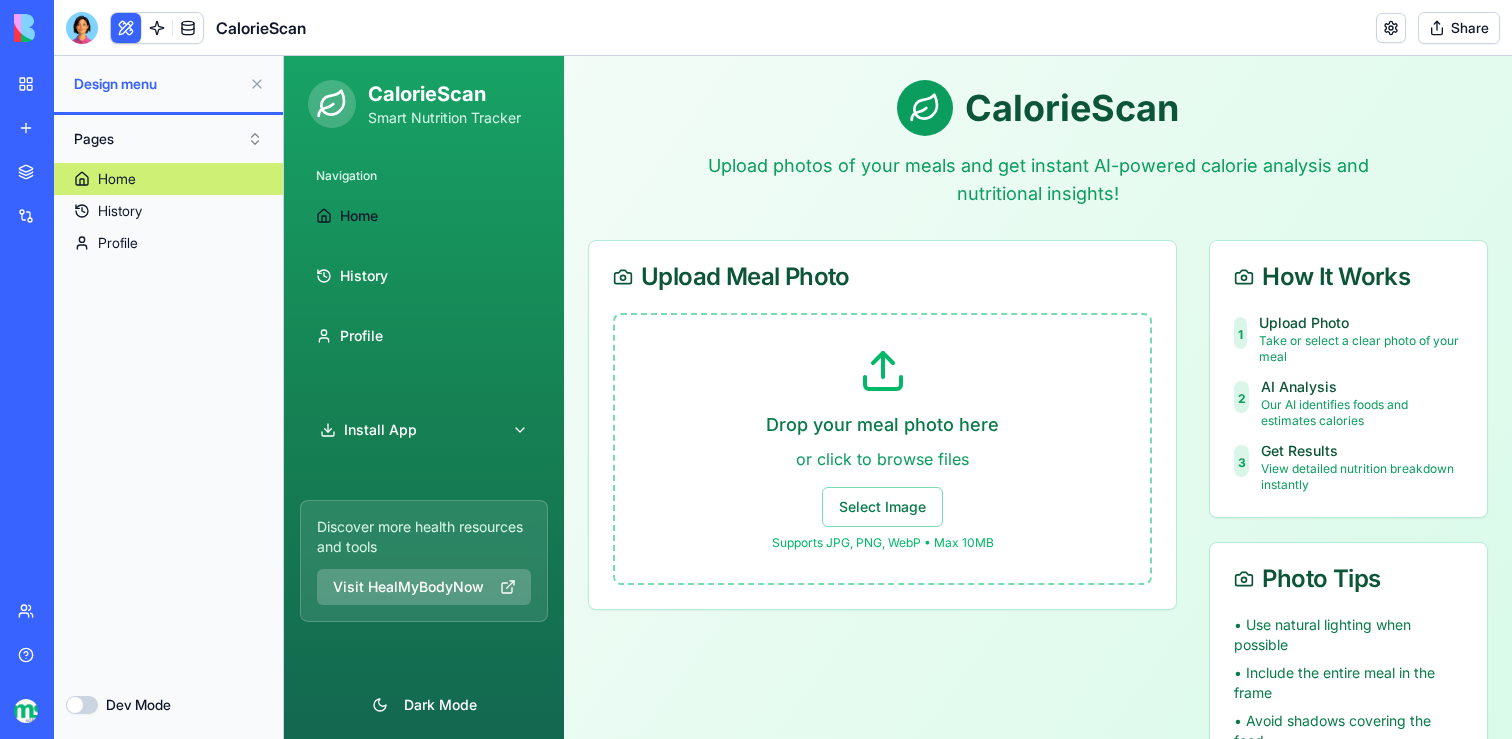 click on "Pages" at bounding box center [168, 139] 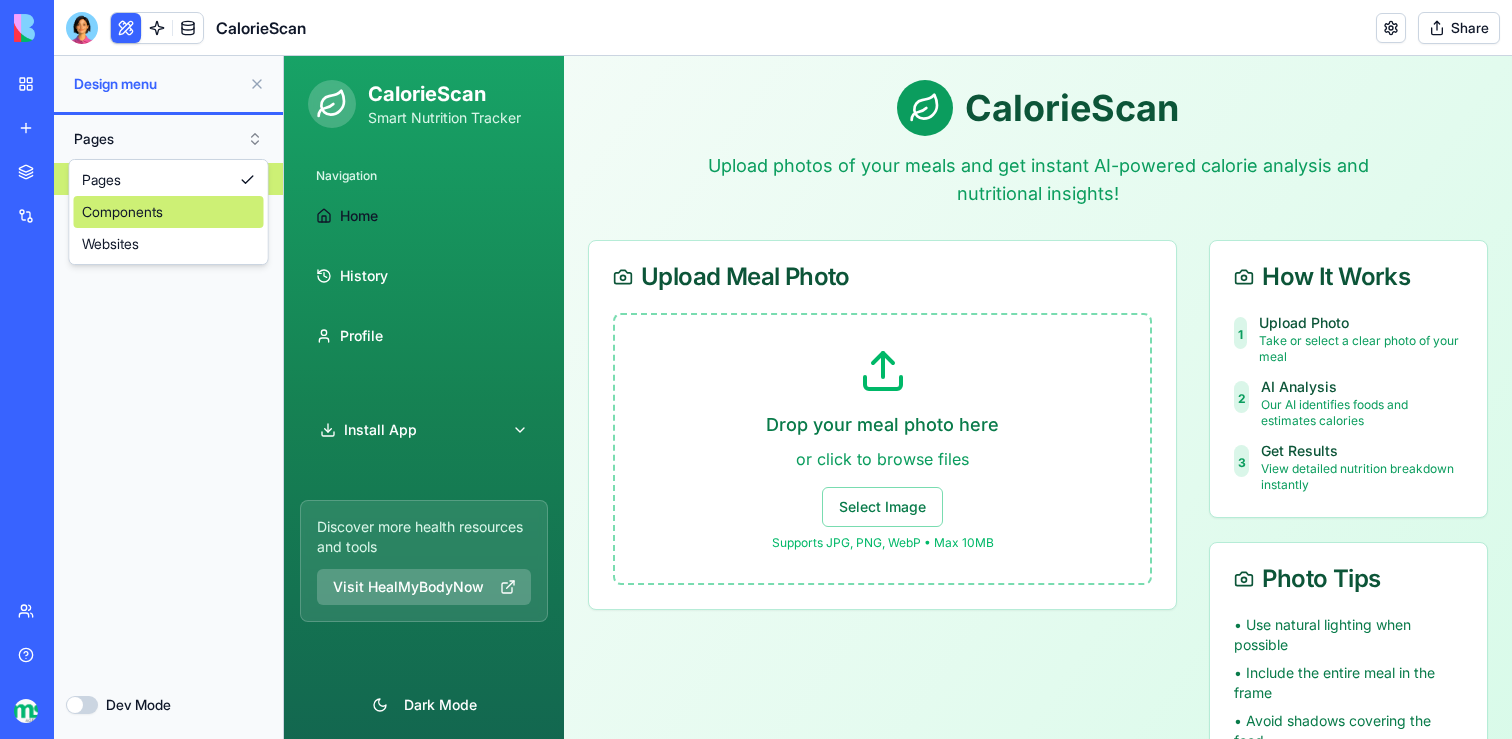 click on "Components" at bounding box center [169, 212] 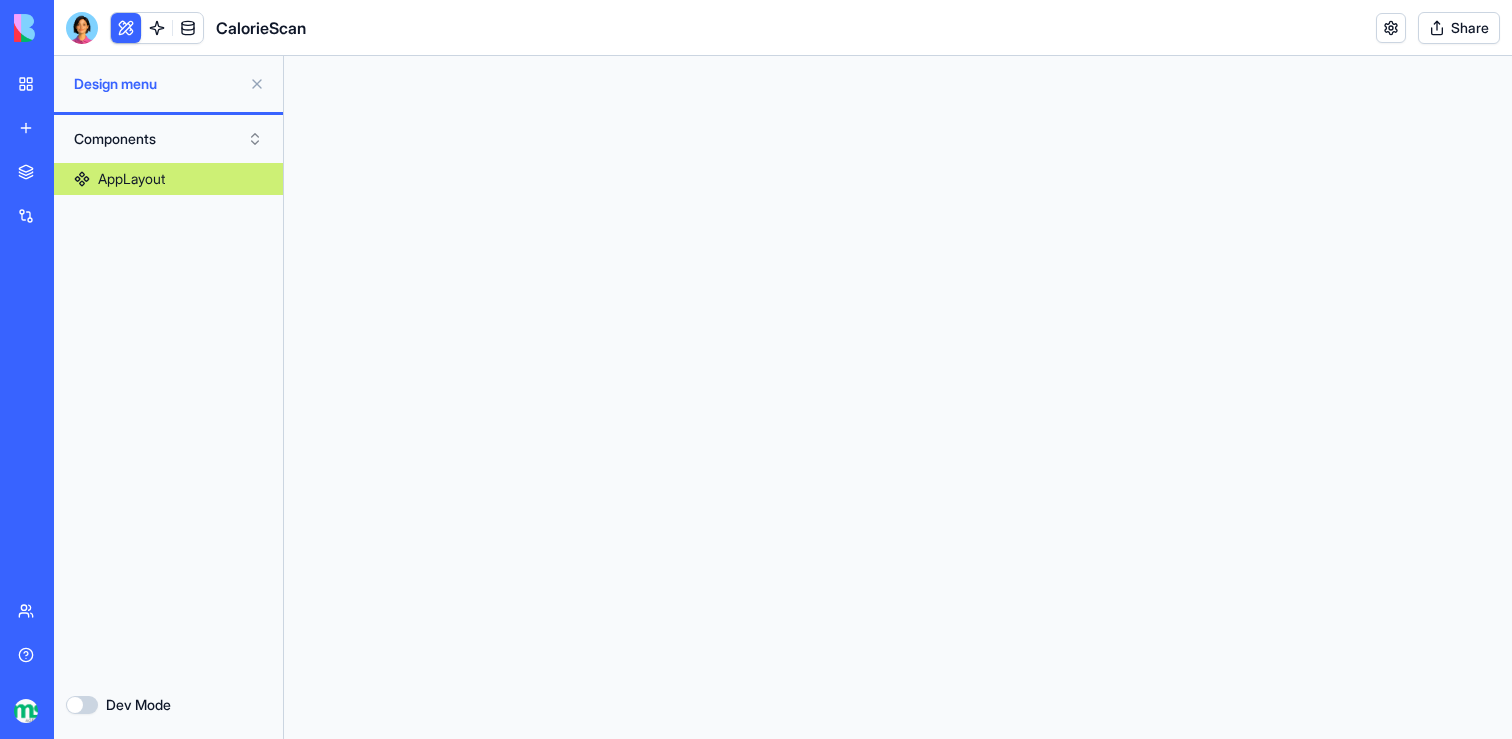 click on "Components" at bounding box center (168, 139) 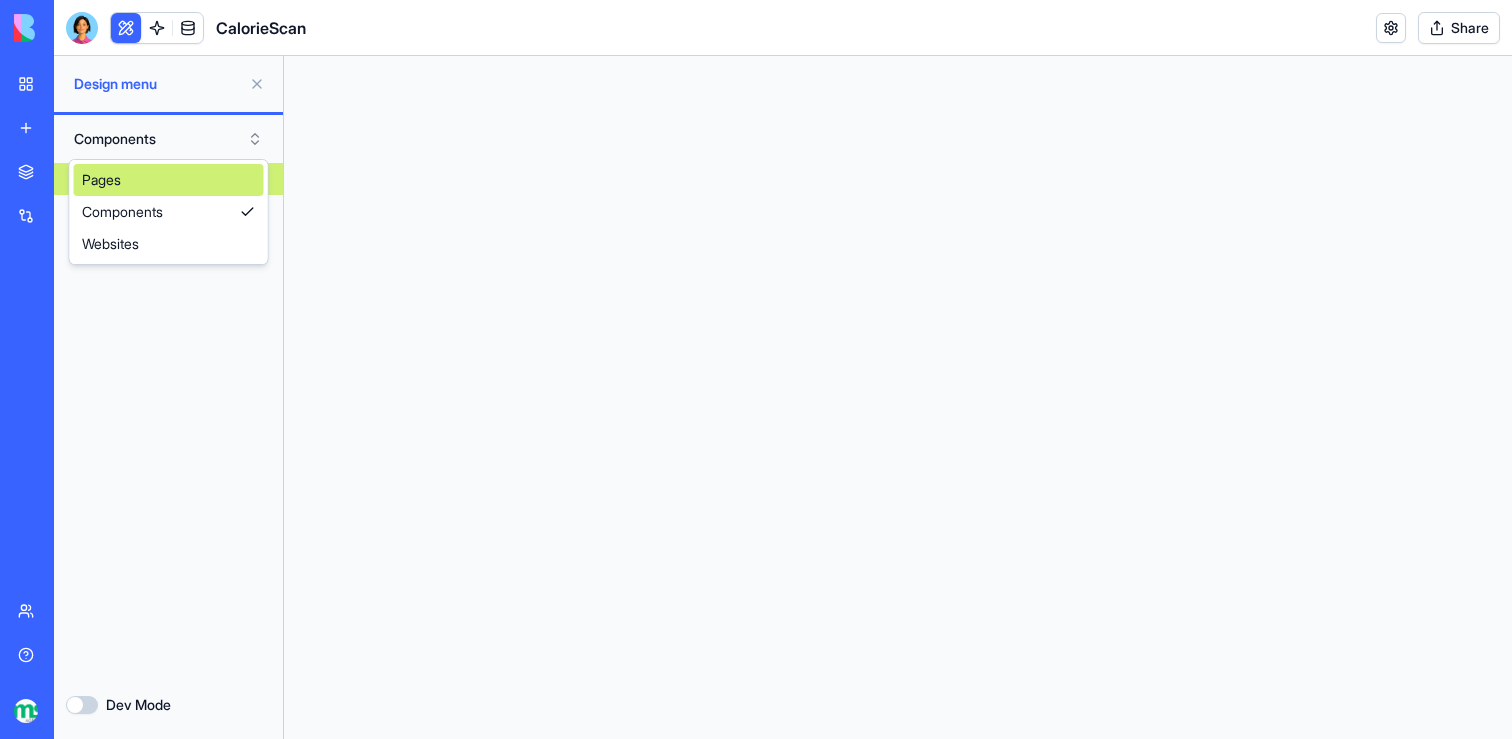 click on "Pages" at bounding box center (169, 180) 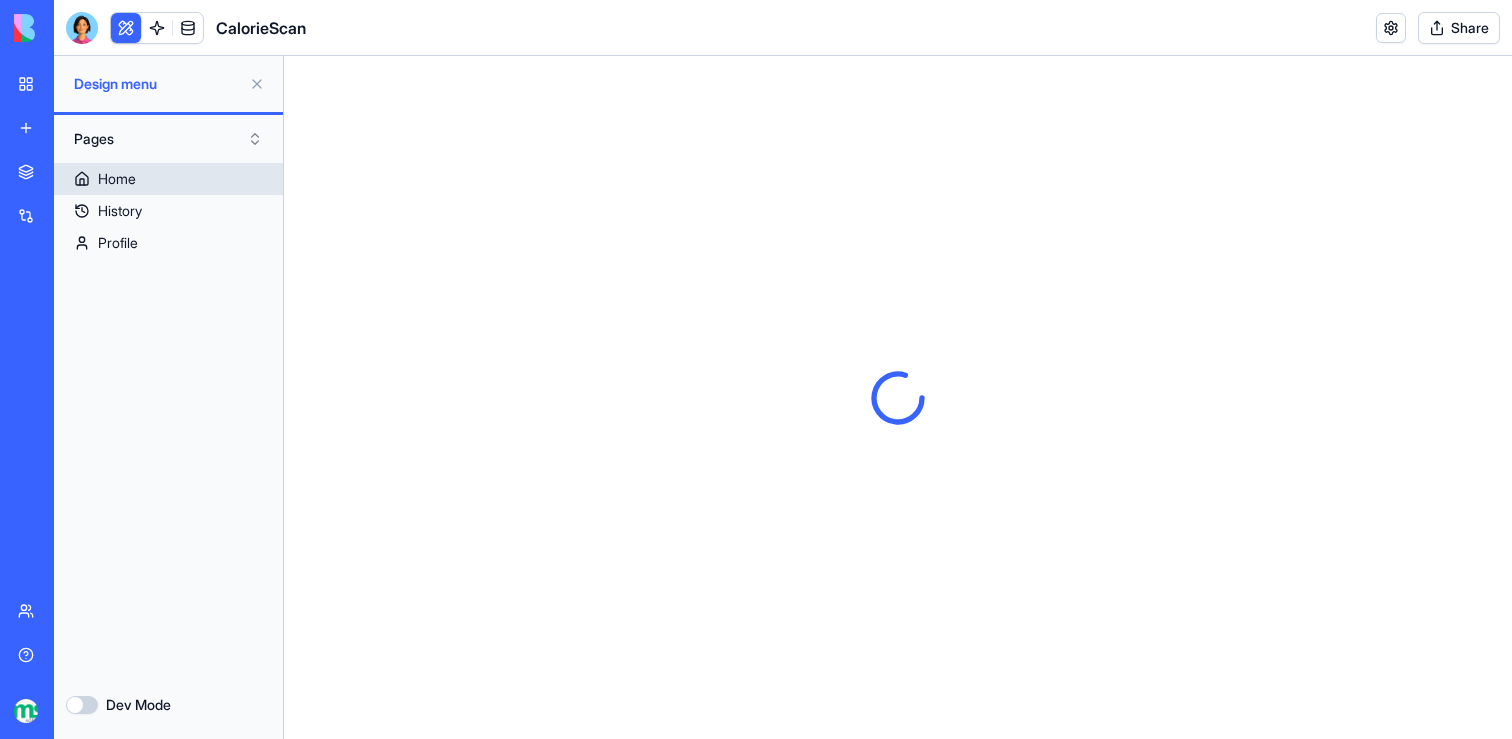 scroll, scrollTop: 0, scrollLeft: 0, axis: both 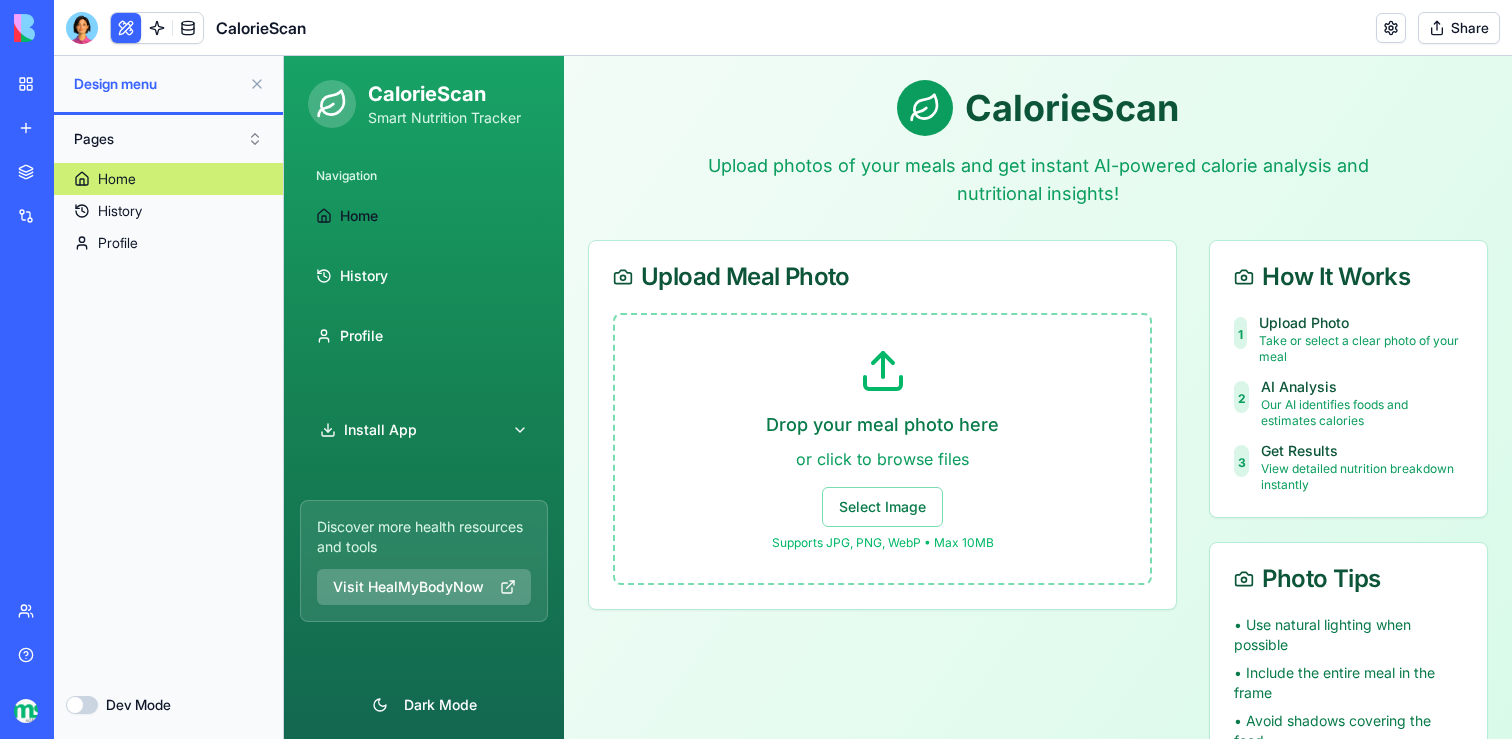 click on "Dev Mode" at bounding box center [82, 705] 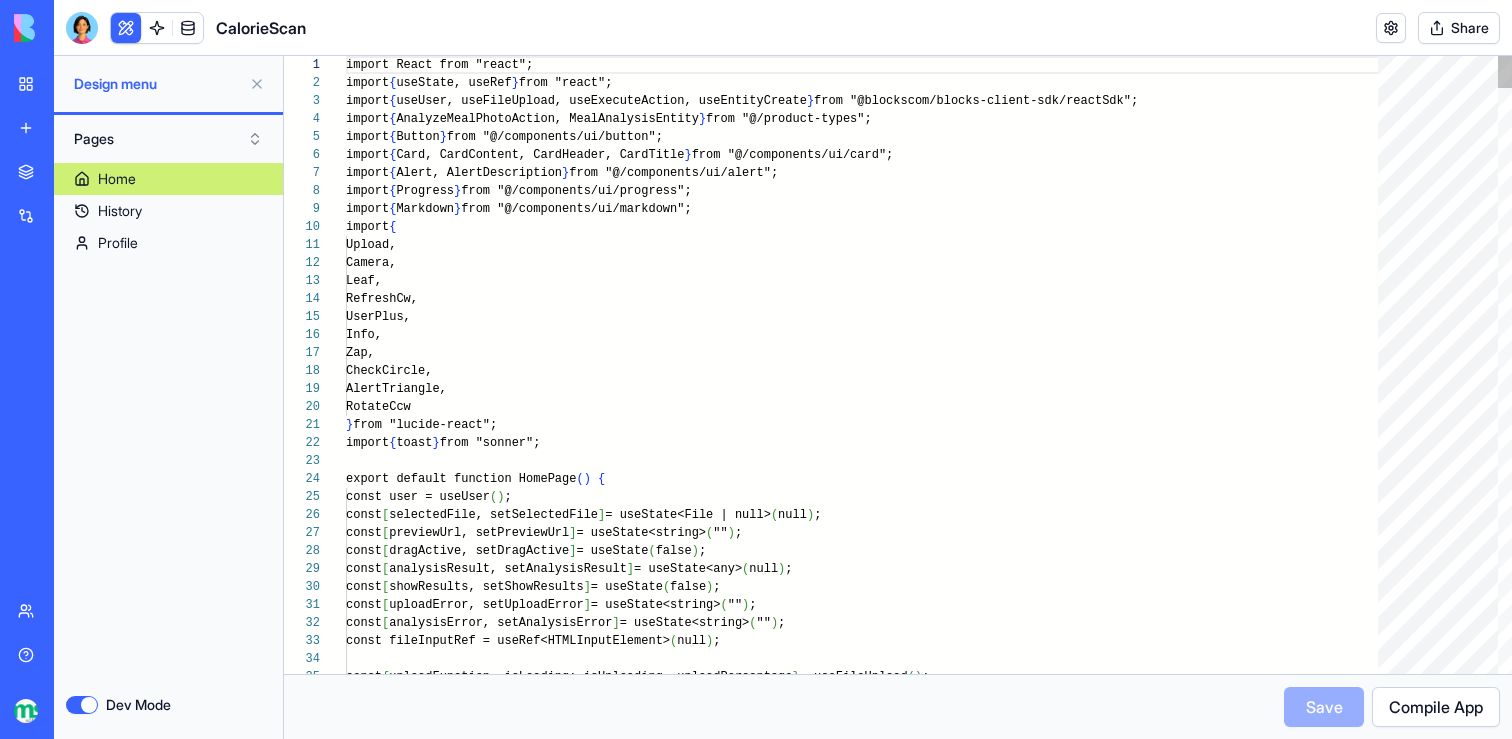 scroll, scrollTop: 126, scrollLeft: 0, axis: vertical 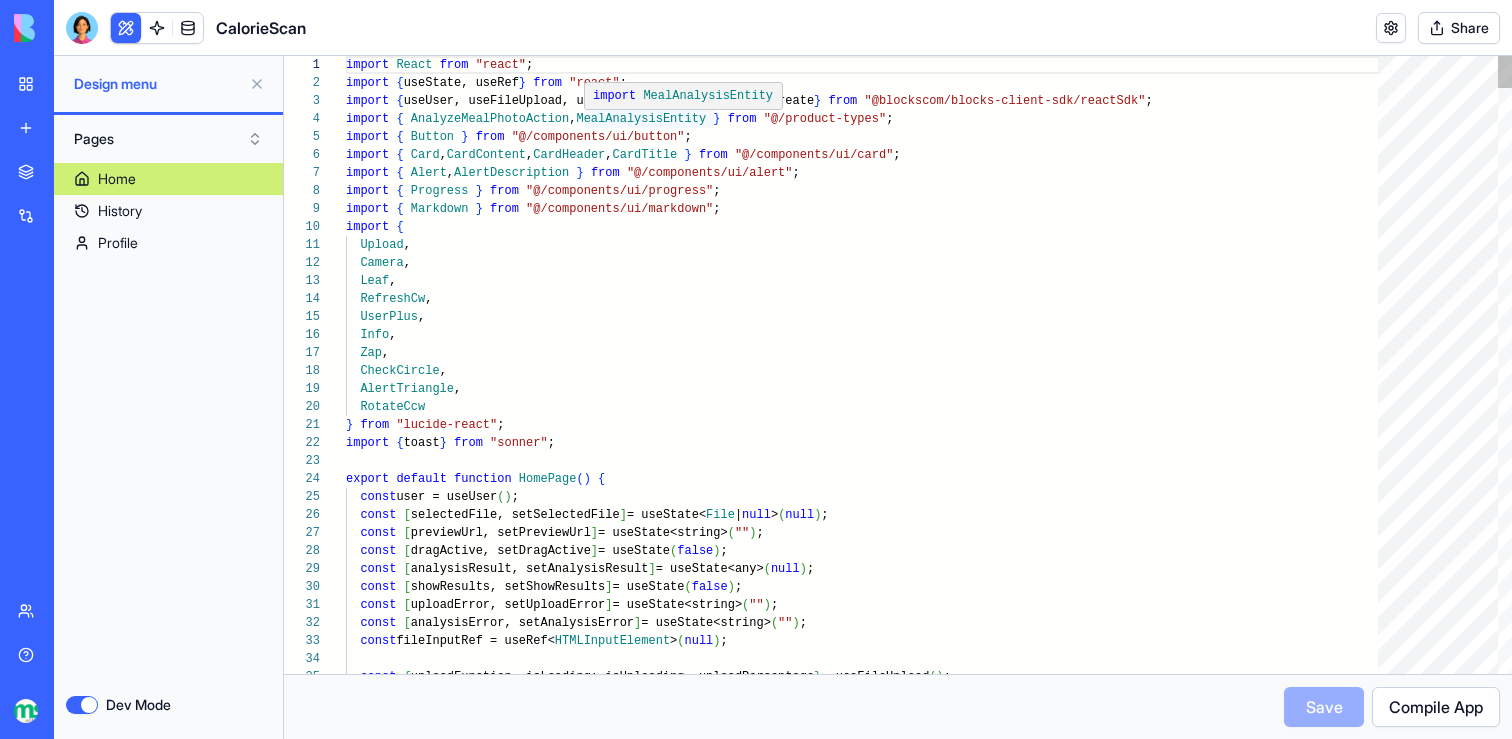 click on "import   React   from   "react" ; import   {  useState, useRef  }   from   "react" ; import   {  useUser, useFileUpload, useExecuteAction, useEnti tyCreate  }   from   "@blockscom/blocks-client-sdk/reactSdk" ; import   {   AnalyzeMealPhotoAction ,  MealAnalysisEntity   }   from   "@/product-types" ; import   {   Button   }   from   "@/components/ui/button" ; import   {   Card ,  CardContent ,  CardHeader ,  CardTitle   }   from   "@/components/ui/card" ; import   {   Alert ,  AlertDescription   }   from   "@/components/ui/alert" ; import   {   Progress   }   from   "@/components/ui/progress" ; import   {   Markdown  }  from  "@/components/ui/markdown" ; import   {      Upload ,     Camera ,     Leaf ,     RefreshCw ,    UserPlus ,    Info ,    Zap ,    CheckCircle ,    AlertTriangle ,    RotateCcw }  from  "lucide-react" ; import   {  toast  }  from  "sonner" ; export   default   function   HomePage ( )   {    ( )" at bounding box center (869, 5855) 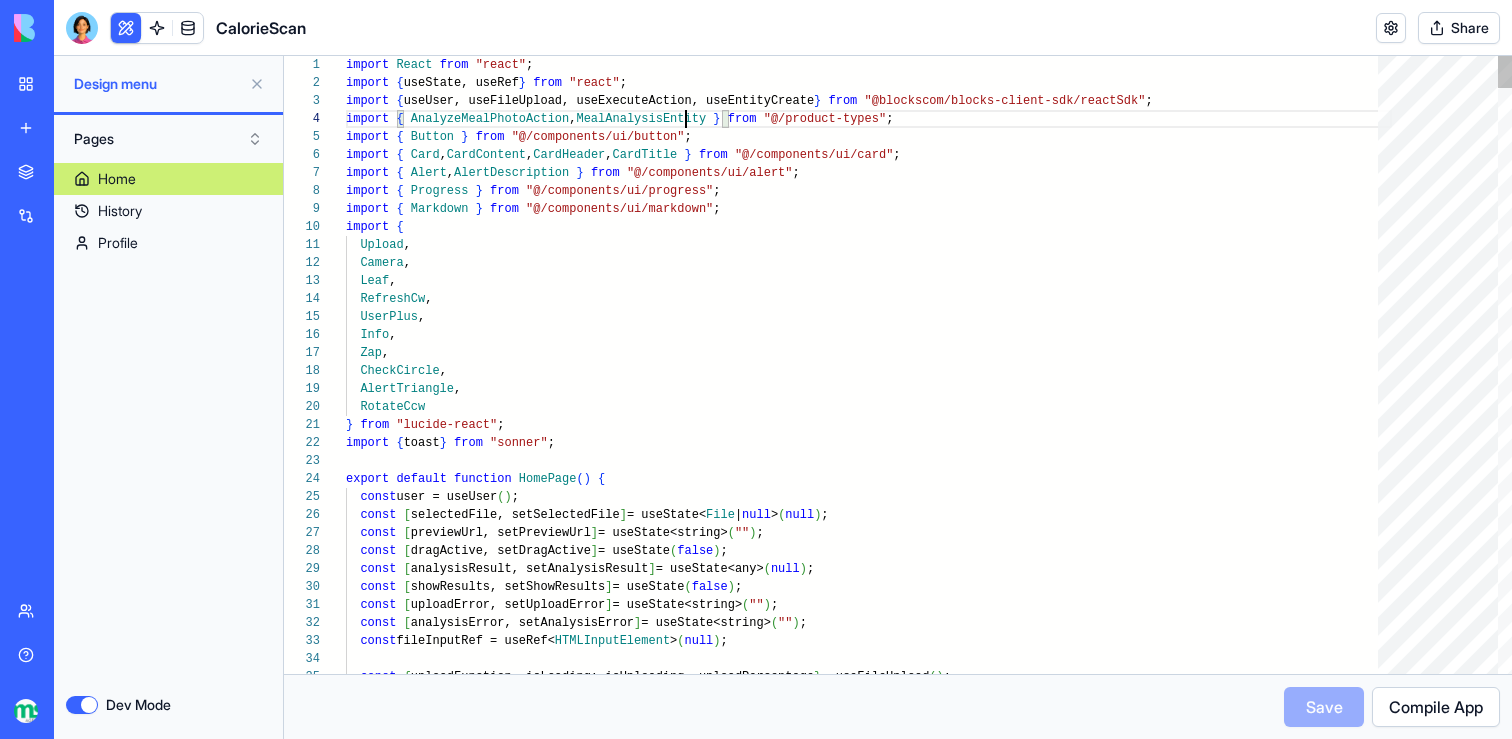 click on "import   React   from   "react" ; import   {  useState, useRef  }   from   "react" ; import   {  useUser, useFileUpload, useExecuteAction, useEnti tyCreate  }   from   "@blockscom/blocks-client-sdk/reactSdk" ; import   {   AnalyzeMealPhotoAction ,  MealAnalysisEntity   }   from   "@/product-types" ; import   {   Button   }   from   "@/components/ui/button" ; import   {   Card ,  CardContent ,  CardHeader ,  CardTitle   }   from   "@/components/ui/card" ; import   {   Alert ,  AlertDescription   }   from   "@/components/ui/alert" ; import   {   Progress   }   from   "@/components/ui/progress" ; import   {   Markdown  }  from  "@/components/ui/markdown" ; import   {      Upload ,     Camera ,     Leaf ,     RefreshCw ,    UserPlus ,    Info ,    Zap ,    CheckCircle ,    AlertTriangle ,    RotateCcw }  from  "lucide-react" ; import   {  toast  }  from  "sonner" ; export   default   function   HomePage ( )   {    ( )" at bounding box center (869, 5855) 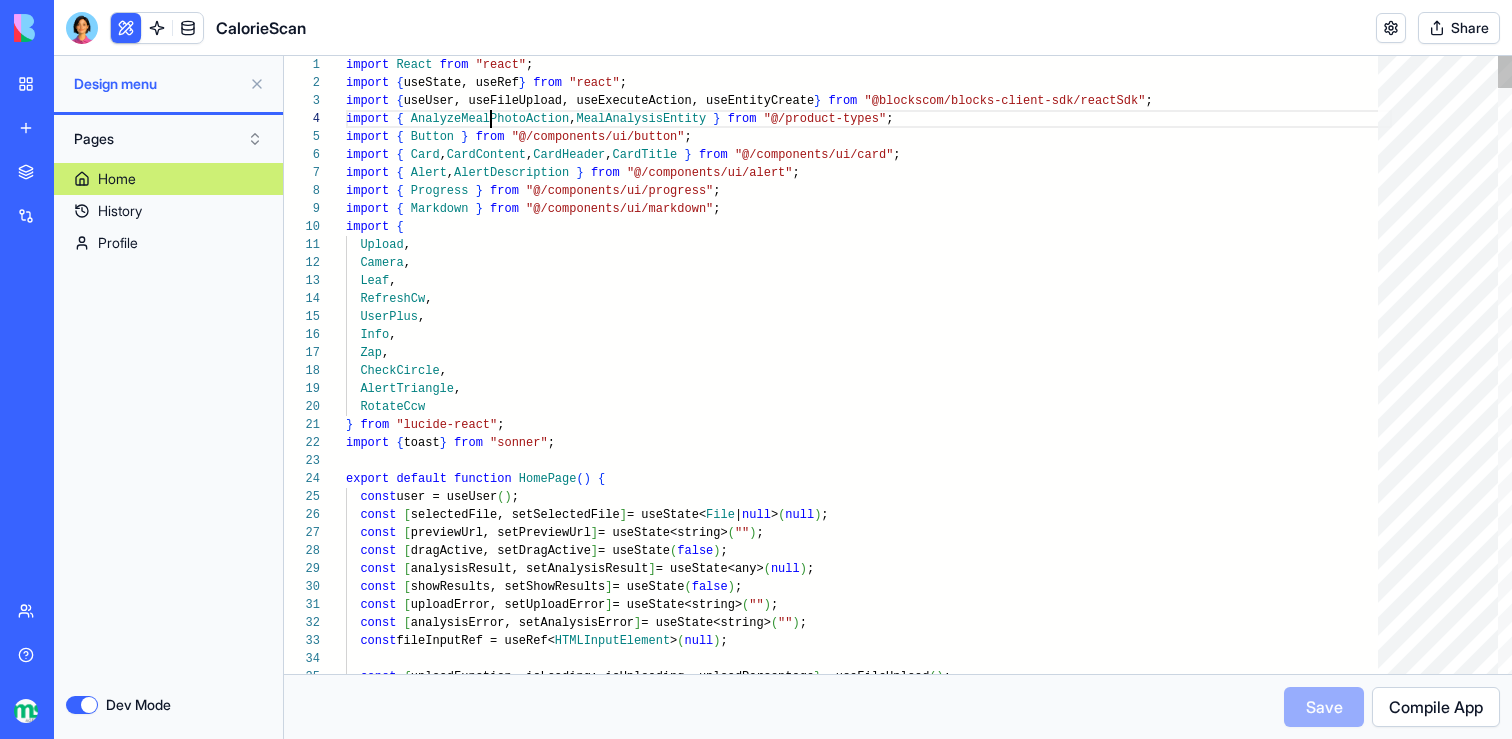 click on "import   React   from   "react" ; import   {  useState, useRef  }   from   "react" ; import   {  useUser, useFileUpload, useExecuteAction, useEnti tyCreate  }   from   "@blockscom/blocks-client-sdk/reactSdk" ; import   {   AnalyzeMealPhotoAction ,  MealAnalysisEntity   }   from   "@/product-types" ; import   {   Button   }   from   "@/components/ui/button" ; import   {   Card ,  CardContent ,  CardHeader ,  CardTitle   }   from   "@/components/ui/card" ; import   {   Alert ,  AlertDescription   }   from   "@/components/ui/alert" ; import   {   Progress   }   from   "@/components/ui/progress" ; import   {   Markdown  }  from  "@/components/ui/markdown" ; import   {      Upload ,     Camera ,     Leaf ,     RefreshCw ,    UserPlus ,    Info ,    Zap ,    CheckCircle ,    AlertTriangle ,    RotateCcw }  from  "lucide-react" ; import   {  toast  }  from  "sonner" ; export   default   function   HomePage ( )   {    ( )" at bounding box center (869, 5855) 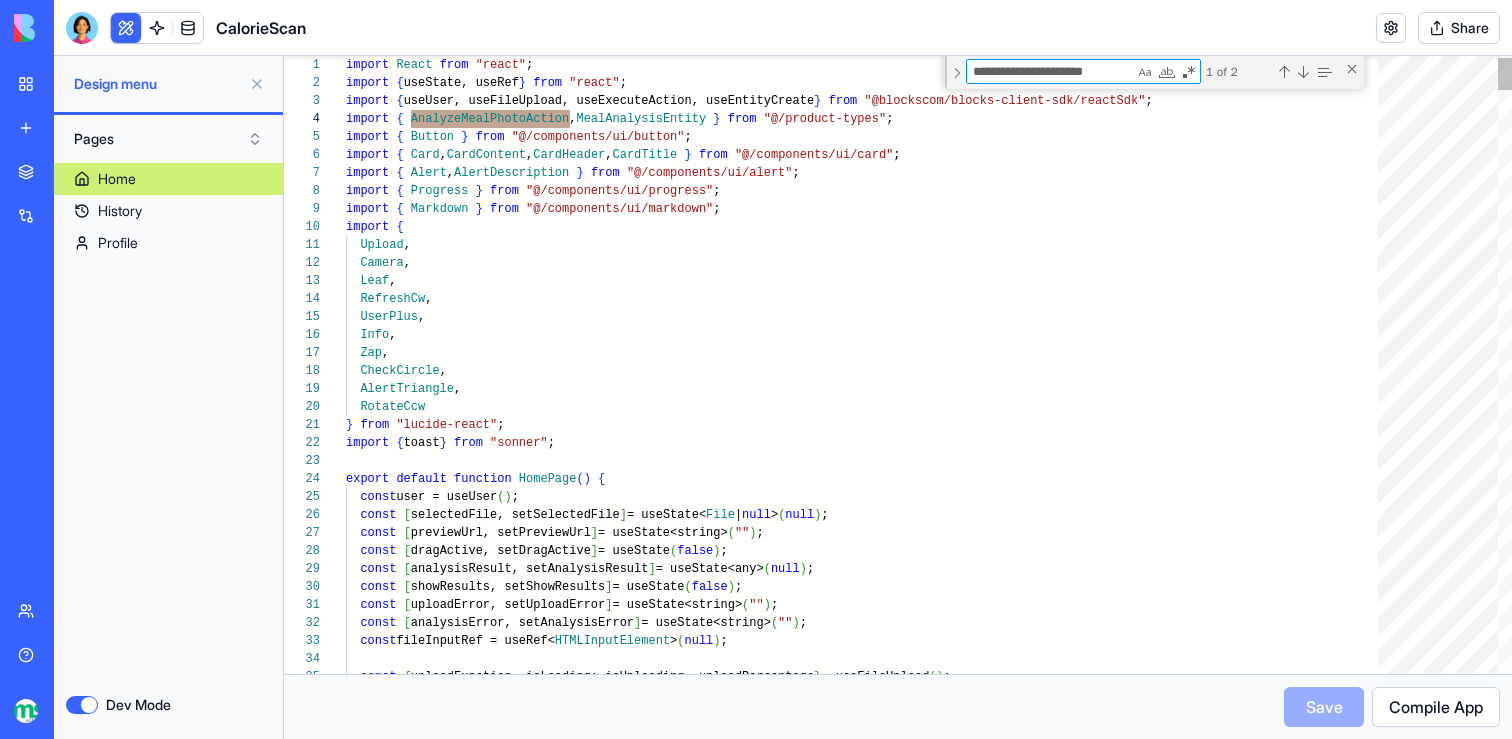 scroll, scrollTop: 180, scrollLeft: 325, axis: both 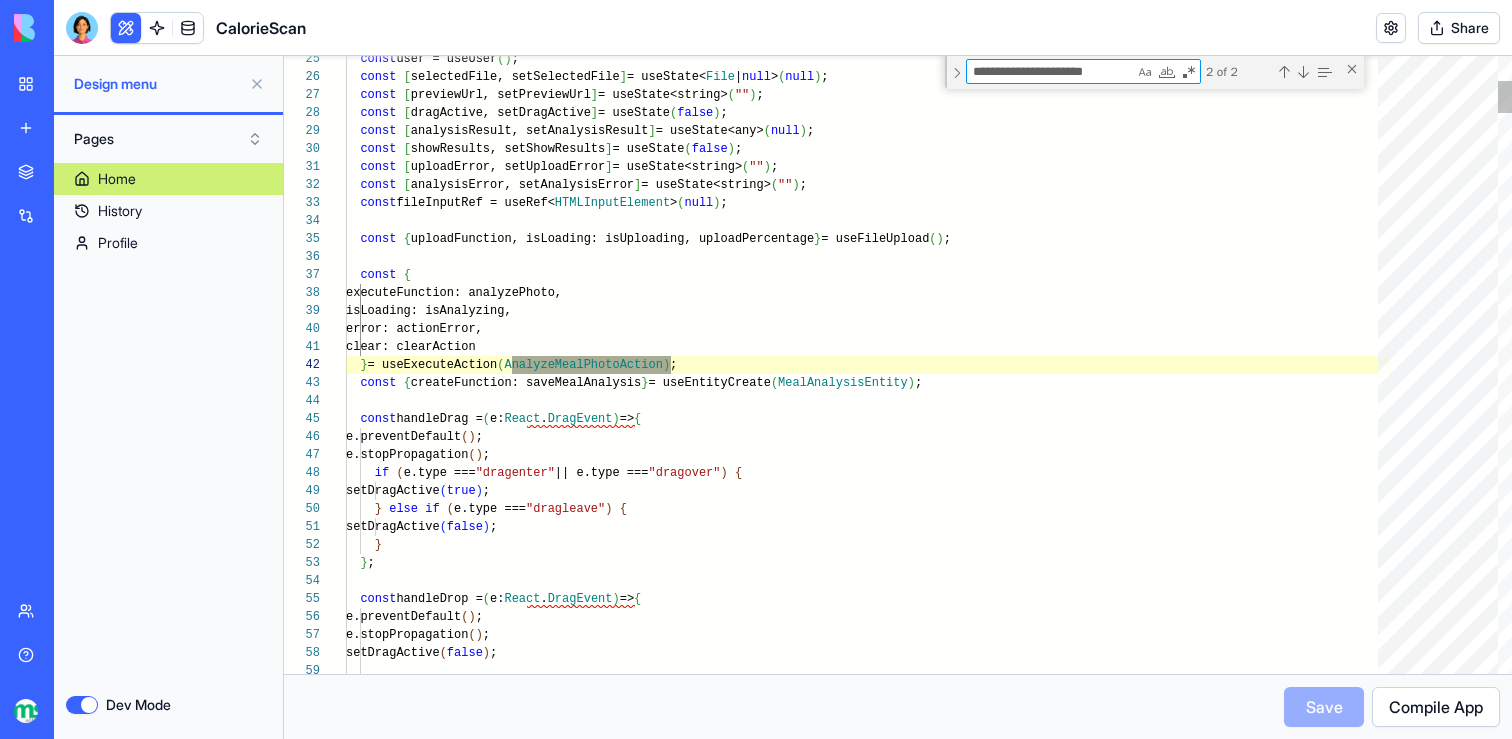type on "**********" 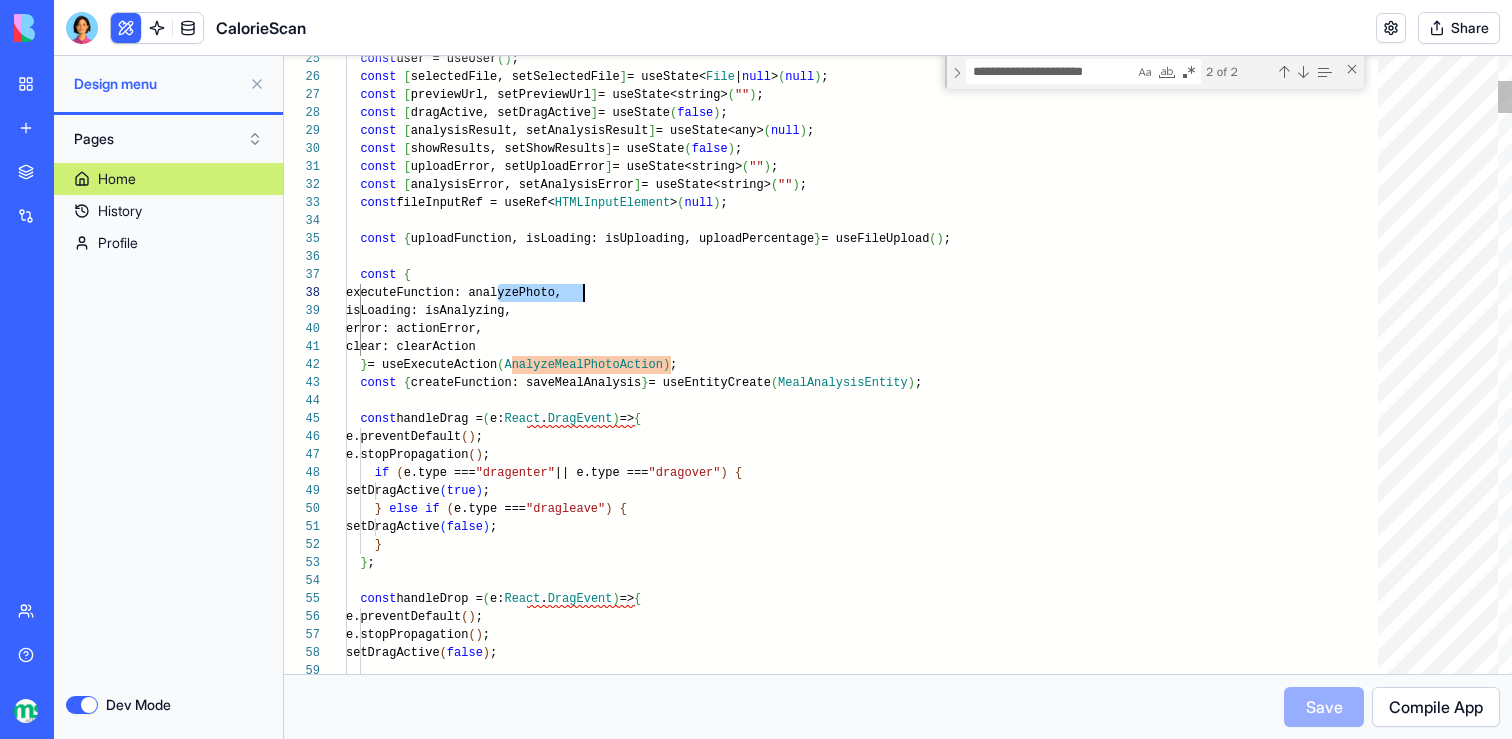 click on "const  user = useUser ( ) ;    const  [ selectedFile, setSelectedFile ]  = useState< File  |  null > ( null ) ;    const  [ previewUrl, setPreviewUrl ]  = useState<string> ( "" ) ;    const  [ dragActive, setDragActive ]  = useState ( false ) ;    const  [ analysisResult, setAnalysisResult ]  = useState<any> ( null ) ;    const  [ showResults, setShowResults ]  = useState ( false ) ;    const  [ uploadError, setUploadError ]  = useState<string> ( "" ) ;    const  [ analysisError, setAnalysisError ]  = useState<string> ( "" ) ;    const  fileInputRef = useRef< HTMLInputElement > ( null ) ;    const  {  uploadFunction, isLoading: isUploading, uploadPer centage  }  = useFileUpload ( ) ;       const  {       executeFunction: analyzePhoto,      isLoading: isAnalyzing,      error: actionError,      clear: clearAction     }= useExecuteAction ( AnalyzeMealPhotoAction ) ;    const  { } ( ) ;    const (" at bounding box center [869, 5400] 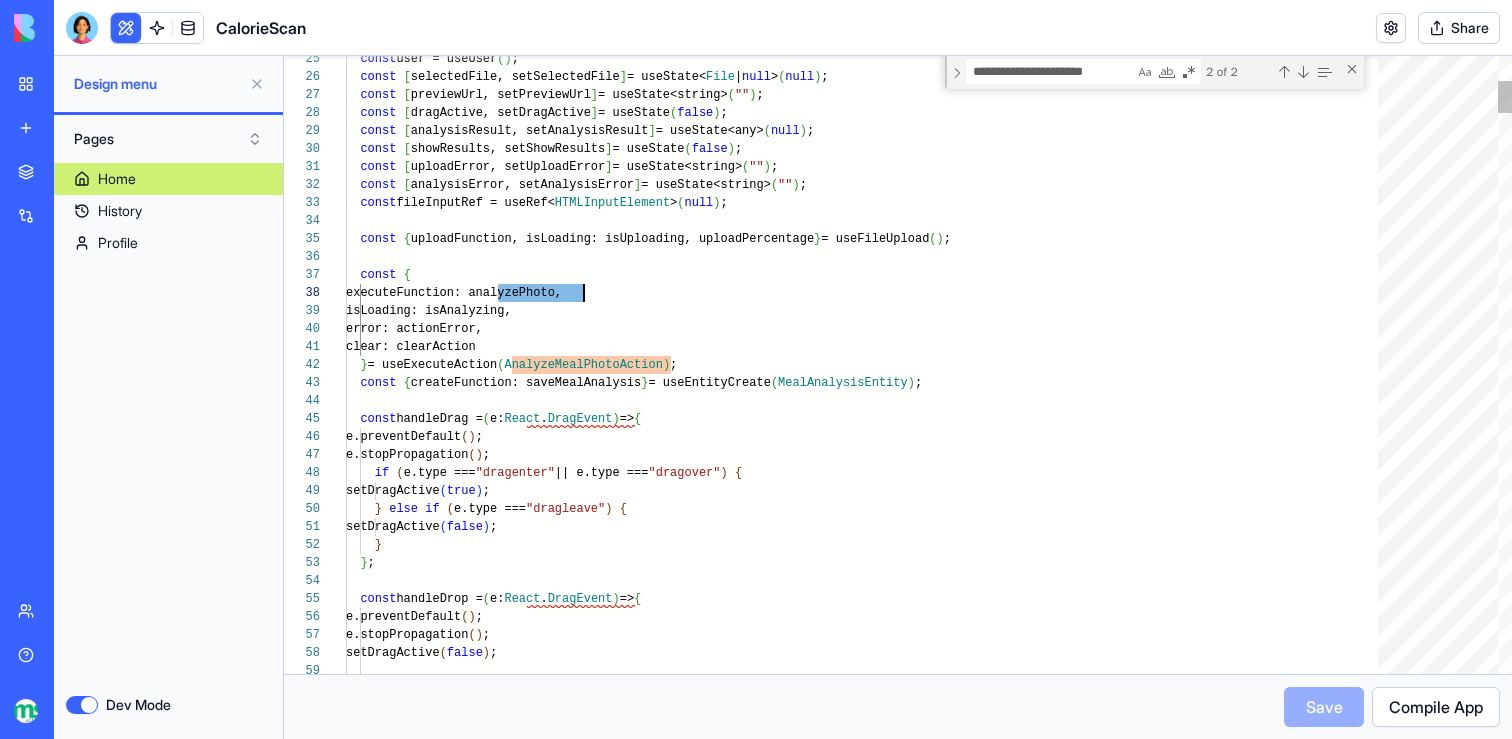 type on "**********" 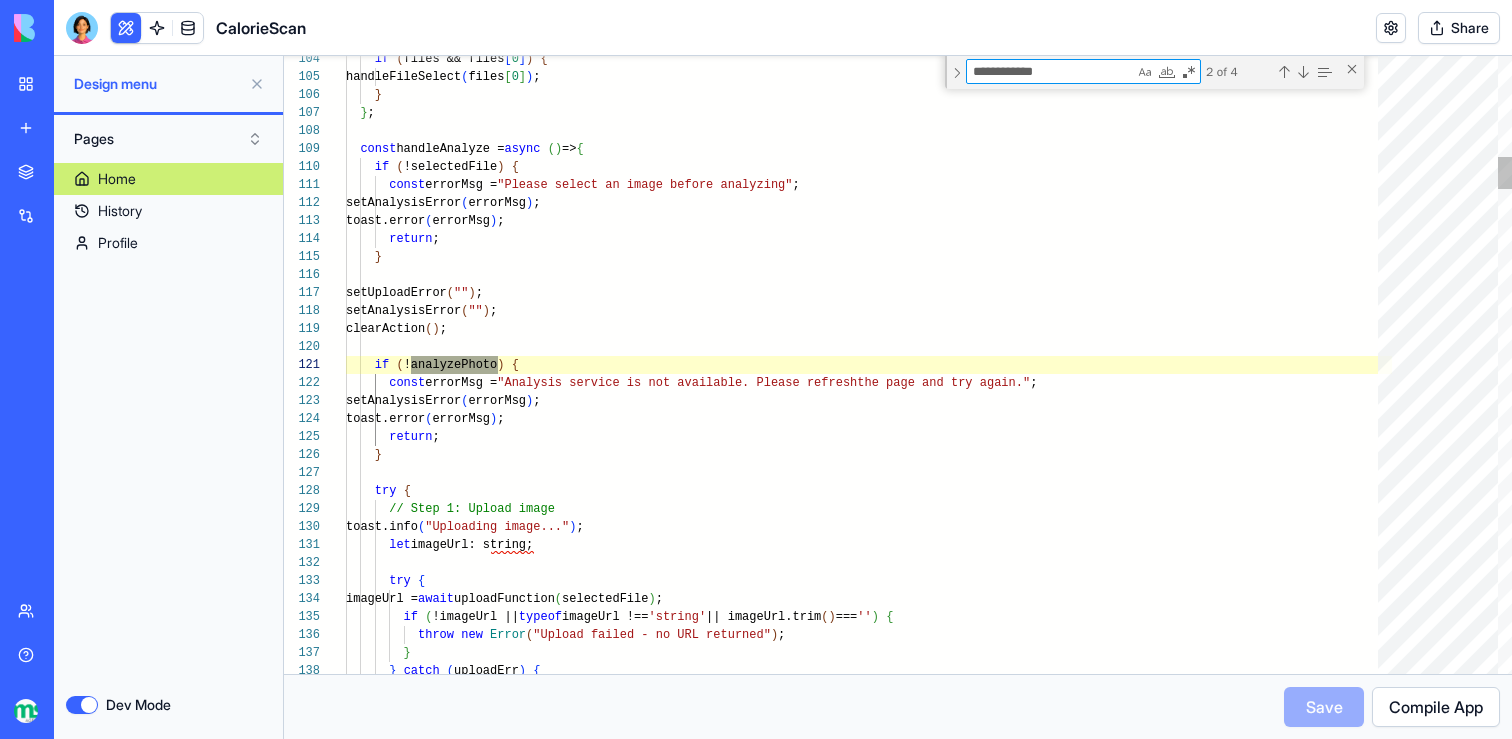scroll, scrollTop: 180, scrollLeft: 267, axis: both 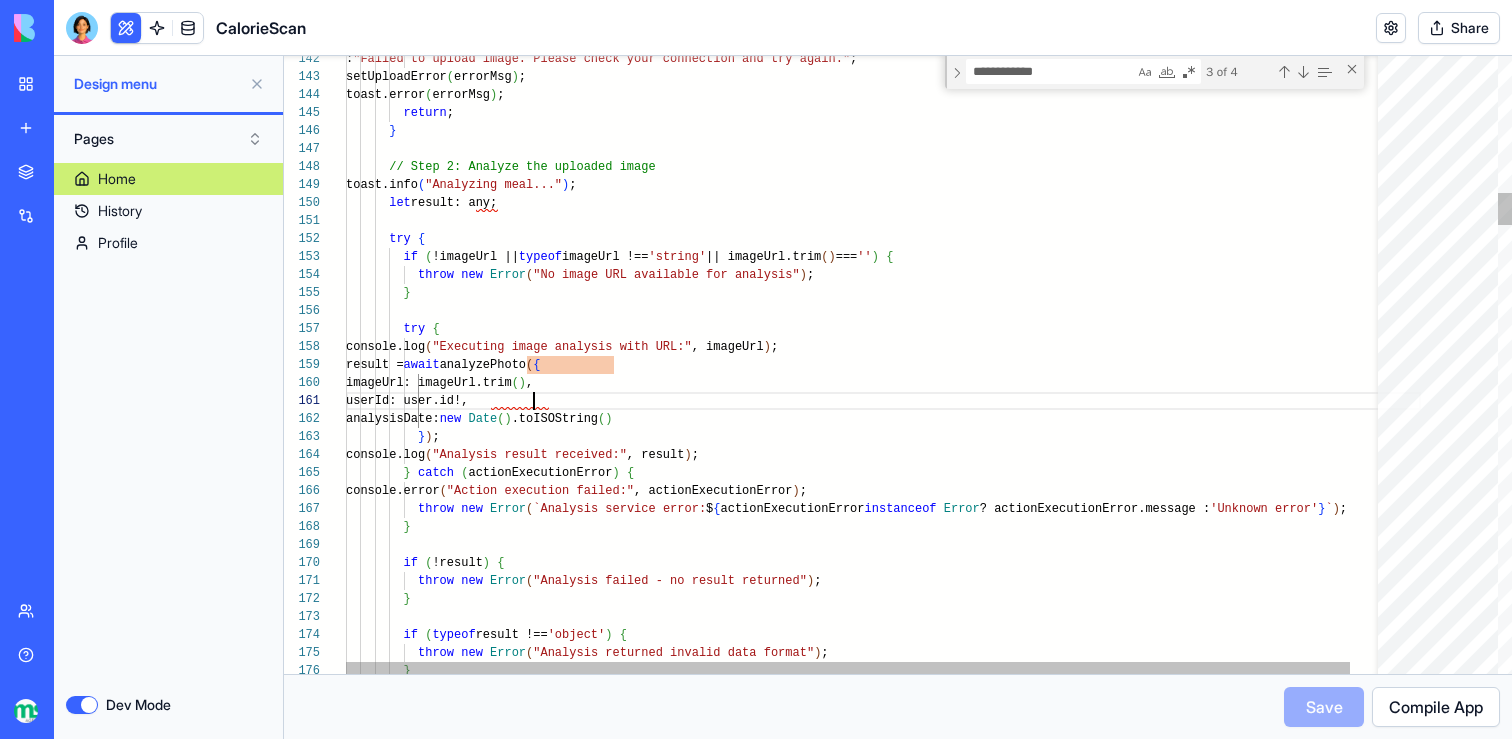 click on ", result" at bounding box center [883, 3294] 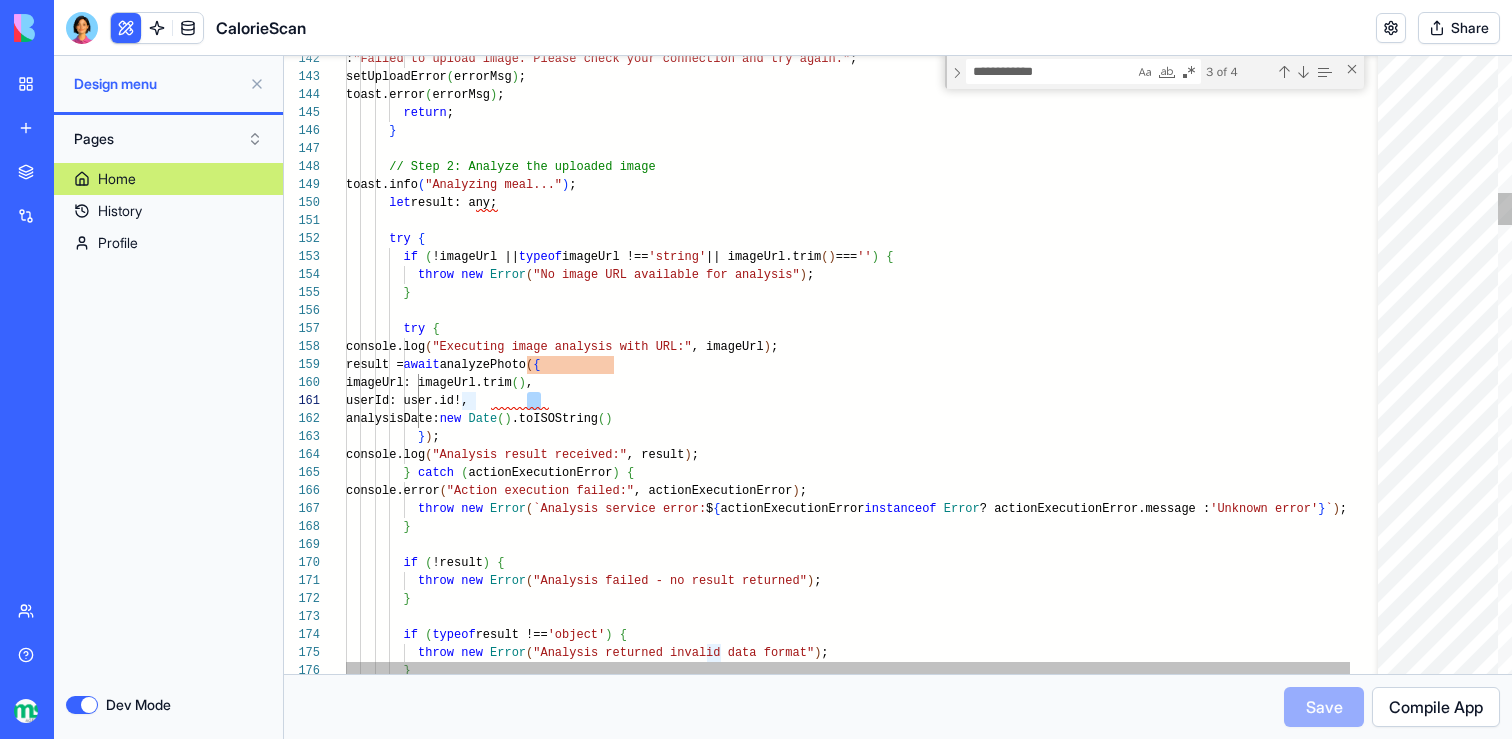 click on ", result" at bounding box center (883, 3294) 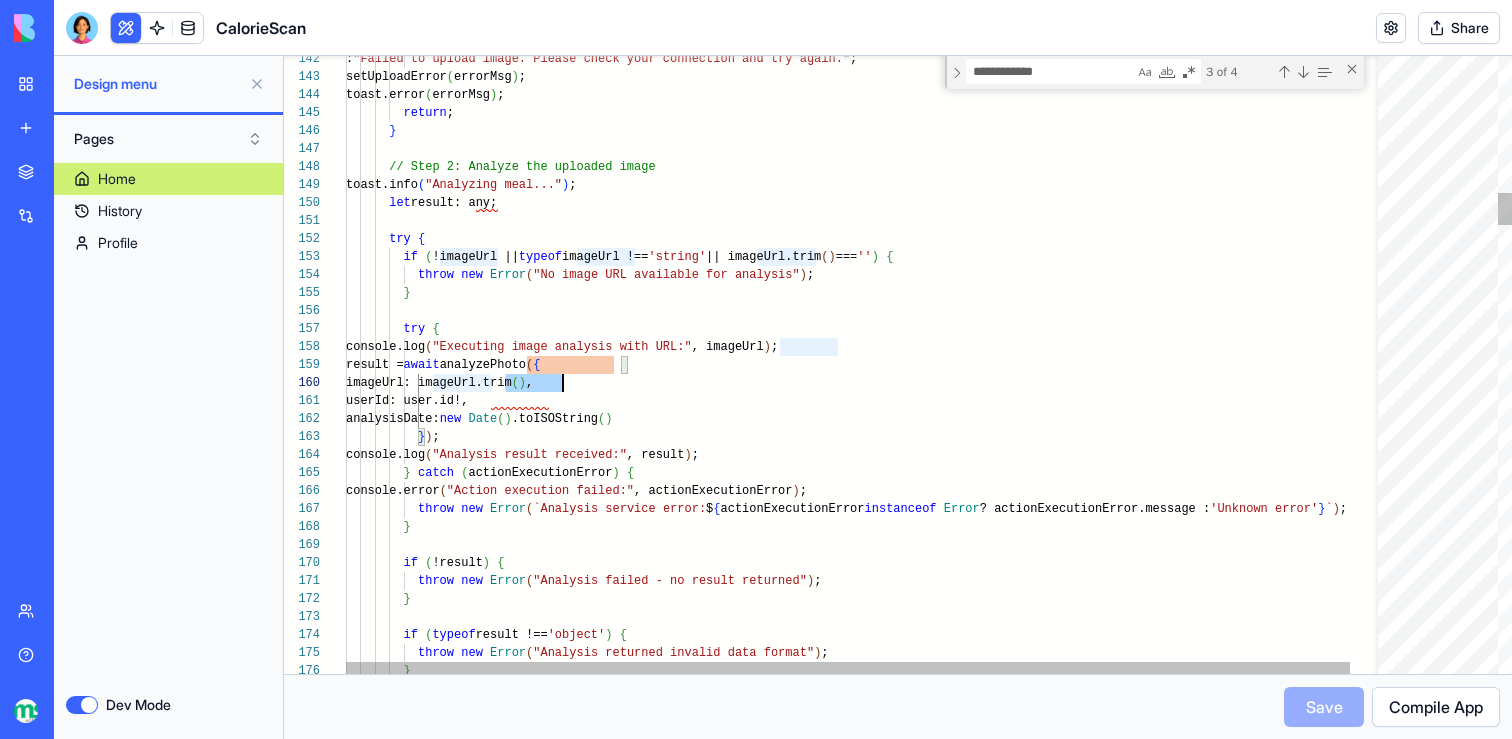 click on ", result" at bounding box center [883, 3294] 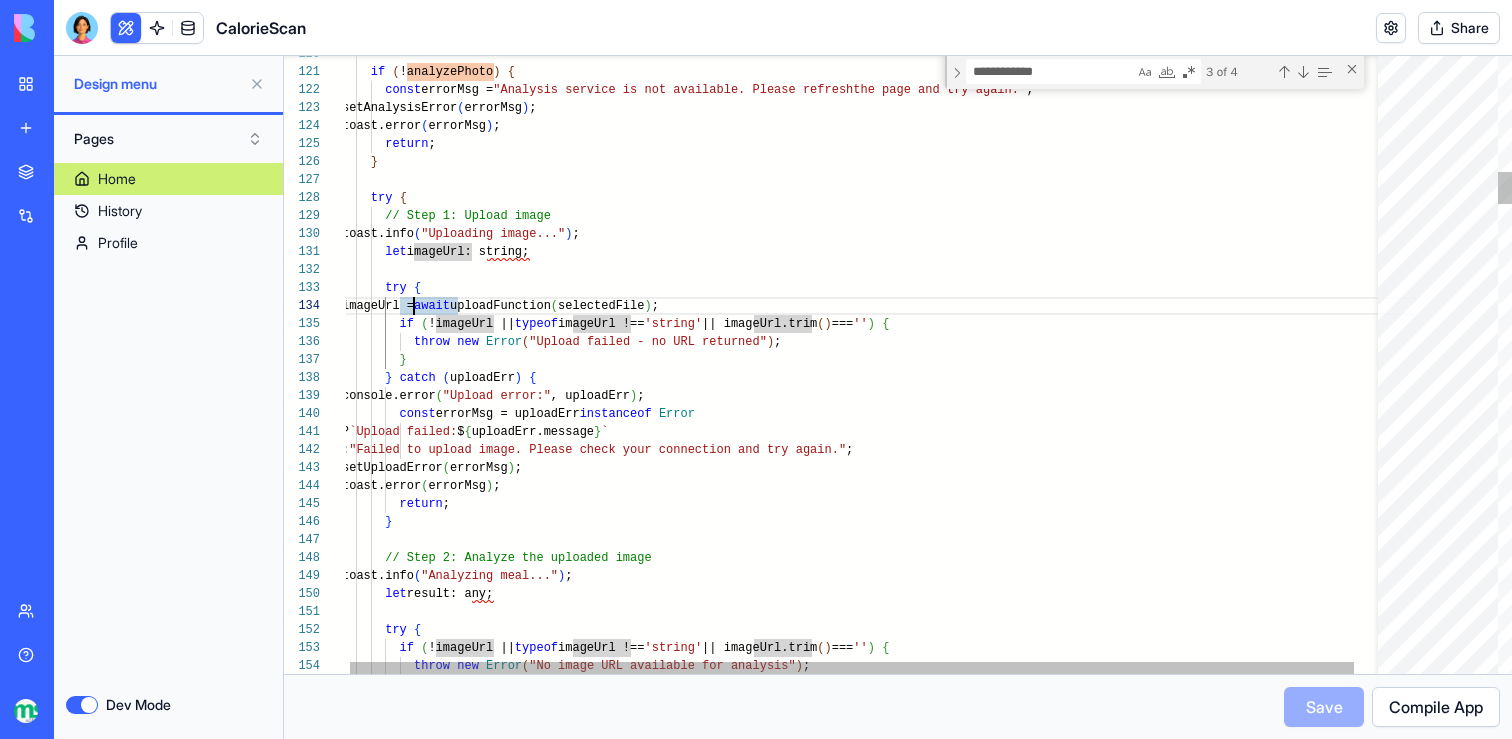 click on ":  "Failed to upload image. Please check your connect ion and try again." ;          setUploadError ( errorMsg ) ;          toast.error ( errorMsg ) ;           return ;        }        // Step 2: Analyze the uploaded image        toast.info ( "Analyzing meal..." ) ;        let  result: any;               try   {          if   ( !imageUrl ||  typeof  imageUrl !==  'string'  || imageUrl.trim ( )  ===  '' )   {            throw   new   Error ( "No image URL available for analysis" ) ;           ?  `Upload failed:  $ { uploadErr.message } `            const  errorMsg = uploadErr  instanceof   Error           console.error ( "Upload error:" , uploadErr ) ;        }   catch   ( uploadErr )   {          }            throw   new   Error ( "Upload failed - no URL returned" ) ;          if   ( typeof ( ) ''" at bounding box center (879, 3685) 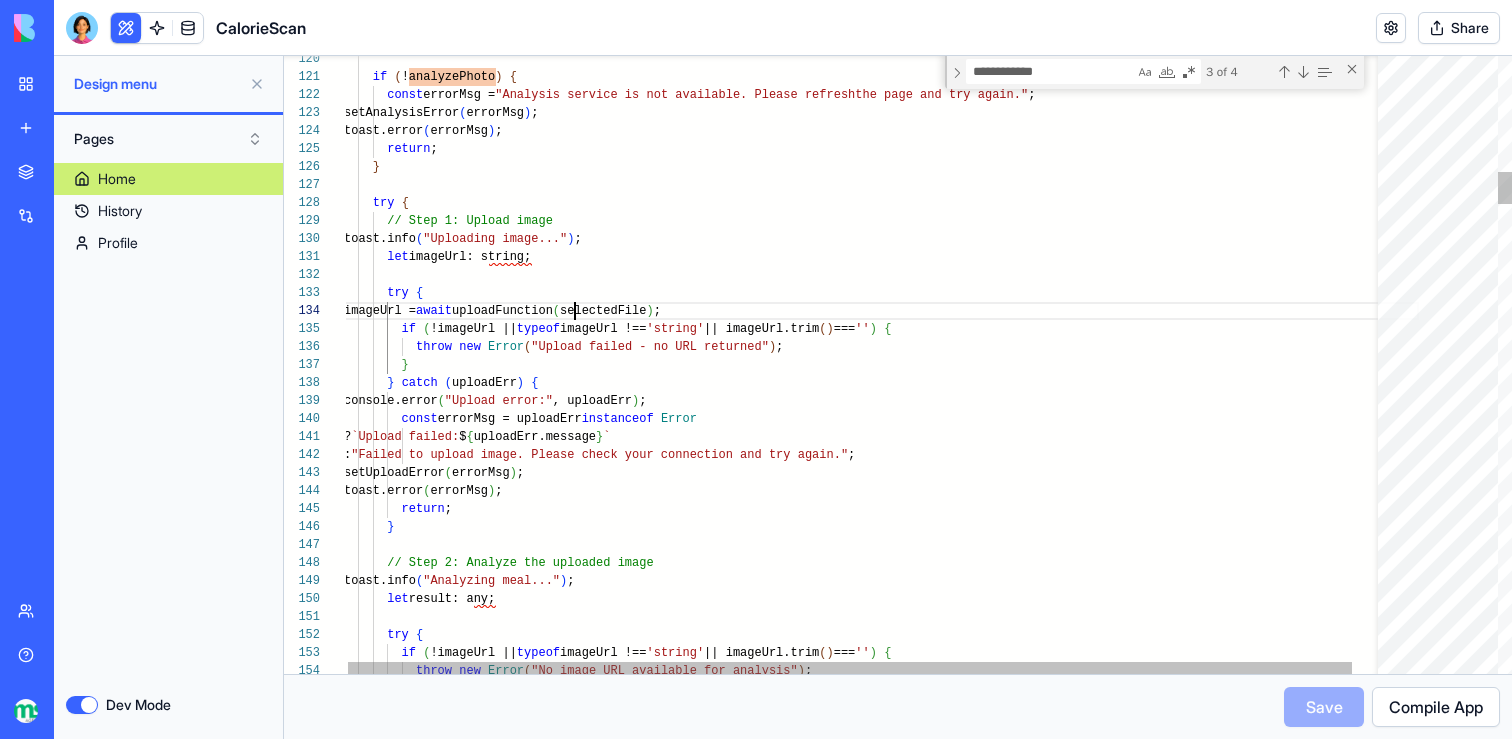 click on ":  "Failed to upload image. Please check your connect ion and try again." ;          setUploadError ( errorMsg ) ;          toast.error ( errorMsg ) ;           return ;        }        // Step 2: Analyze the uploaded image        toast.info ( "Analyzing meal..." ) ;        let  result: any;               try   {          if   ( !imageUrl ||  typeof  imageUrl !==  'string'  || imageUrl.trim ( )  ===  '' )   {            throw   new   Error ( "No image URL available for analysis" ) ;           ?  `Upload failed:  $ { uploadErr.message } `            const  errorMsg = uploadErr  instanceof   Error           console.error ( "Upload error:" , uploadErr ) ;        }   catch   ( uploadErr )   {          }            throw   new   Error ( "Upload failed - no URL returned" ) ;          if   ( typeof ( ) ''" at bounding box center [881, 3690] 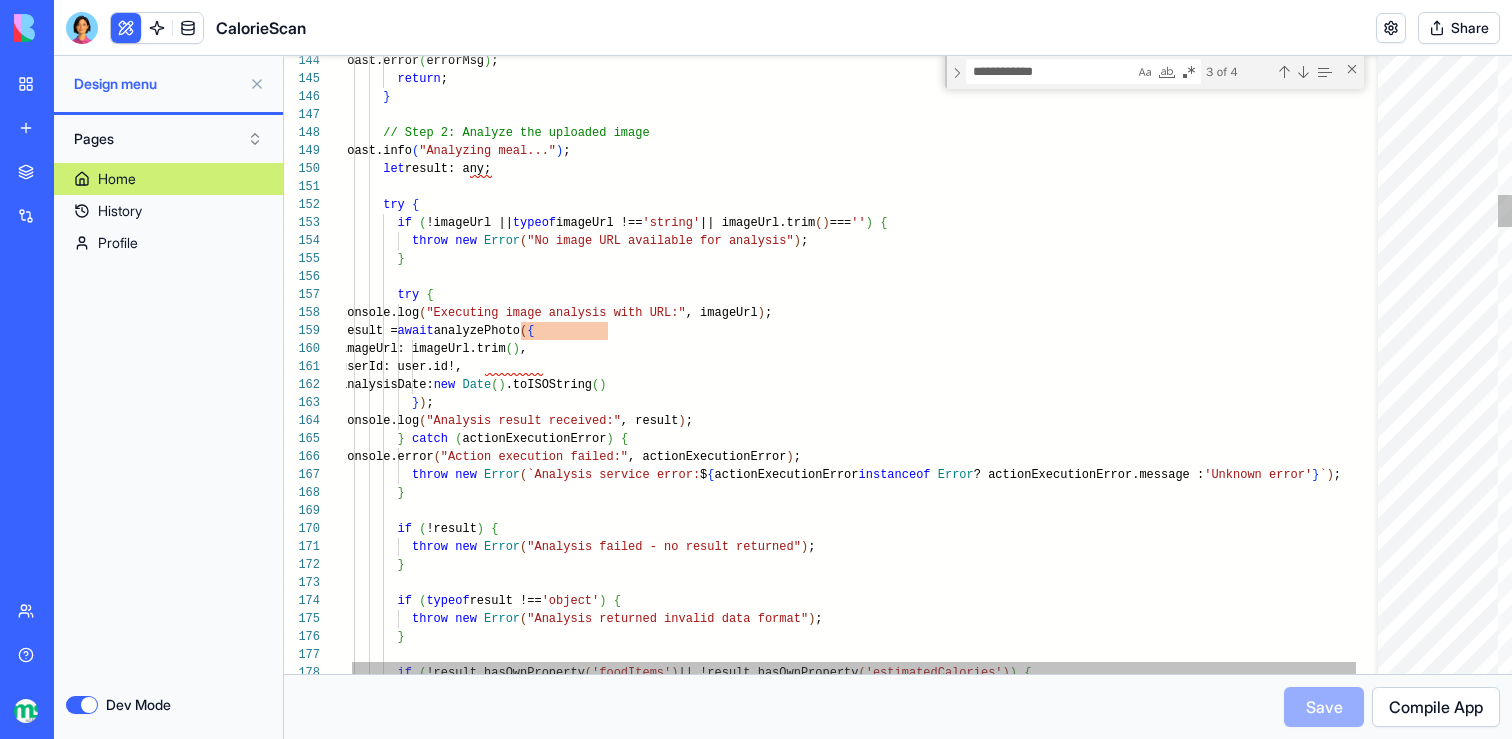 type on "**********" 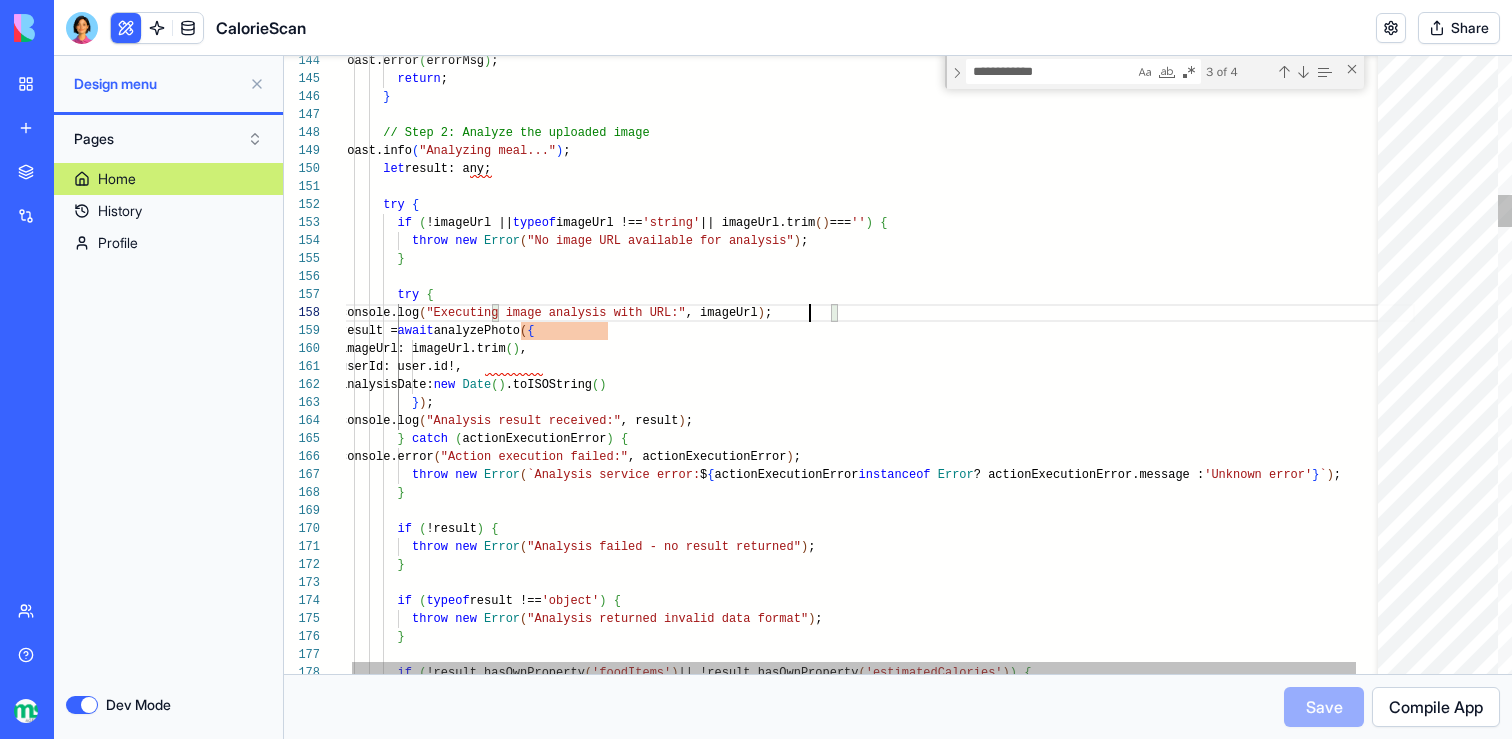 scroll, scrollTop: 126, scrollLeft: 491, axis: both 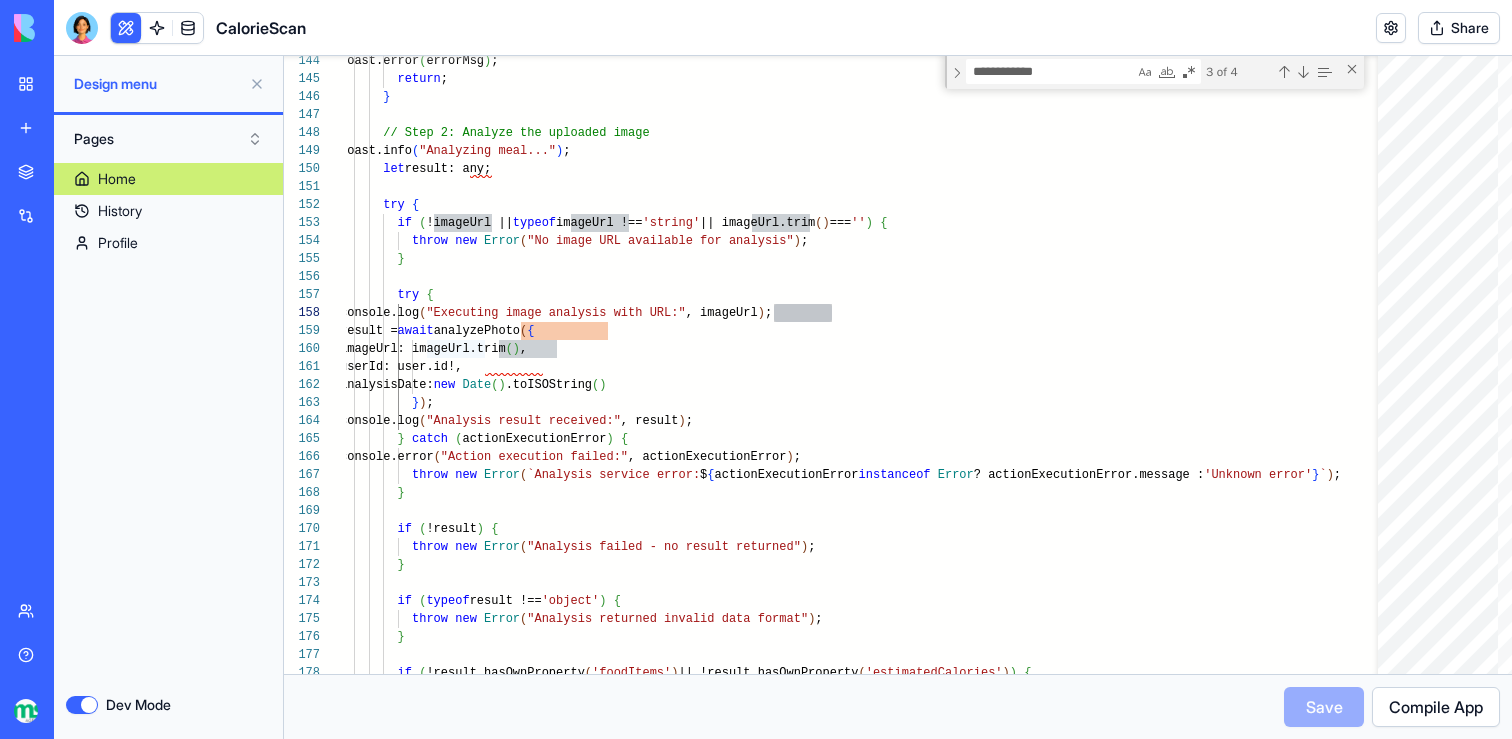 click on "Dev Mode" at bounding box center (82, 705) 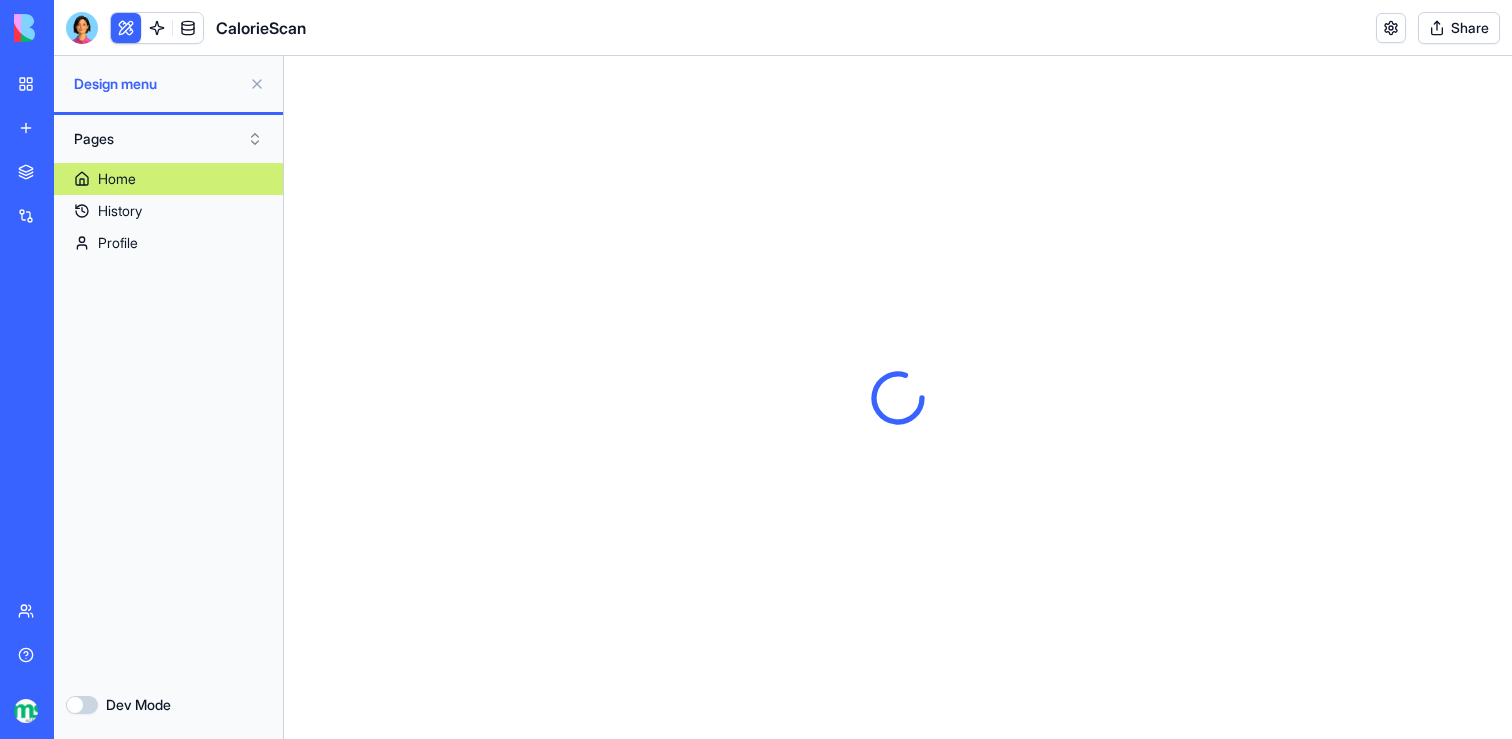 scroll, scrollTop: 0, scrollLeft: 0, axis: both 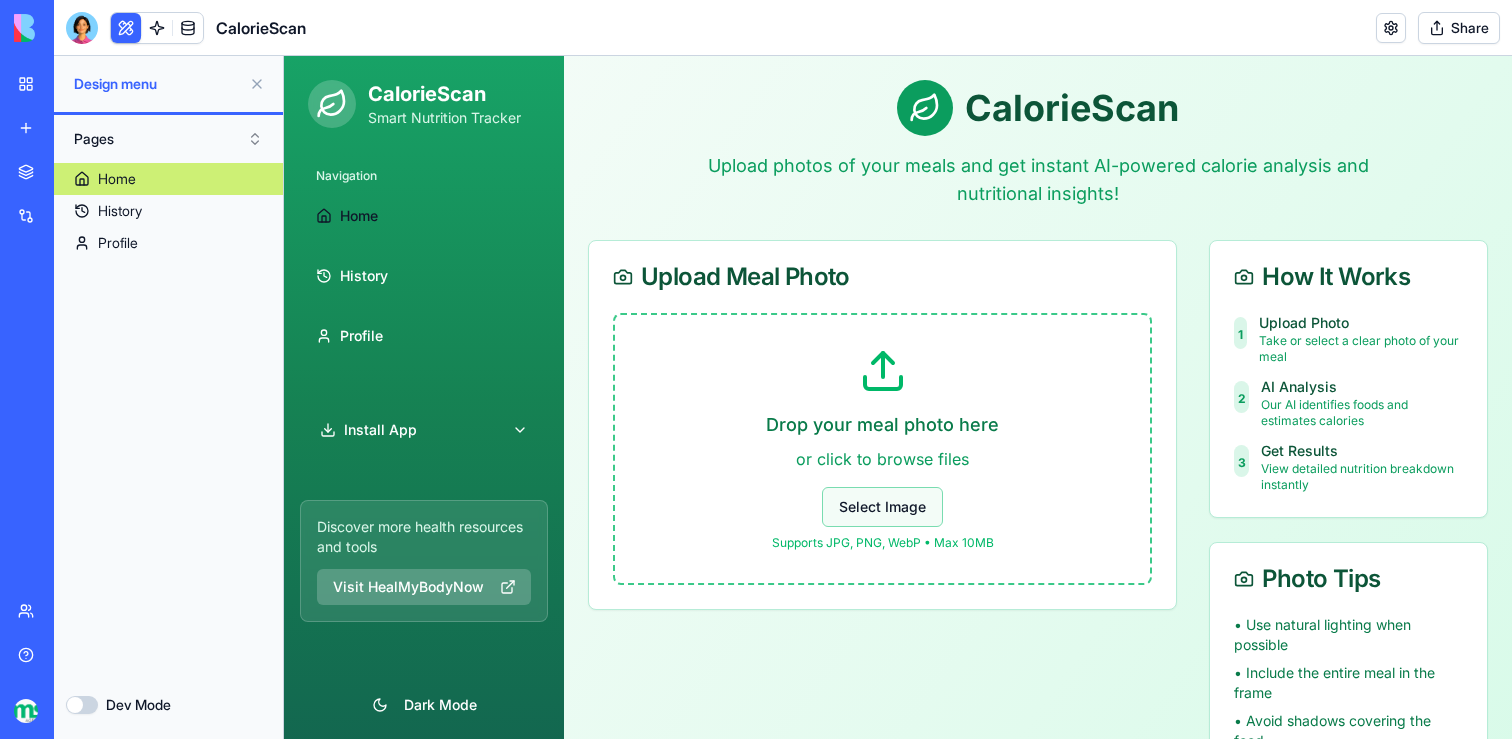 click on "Select Image" at bounding box center (882, 507) 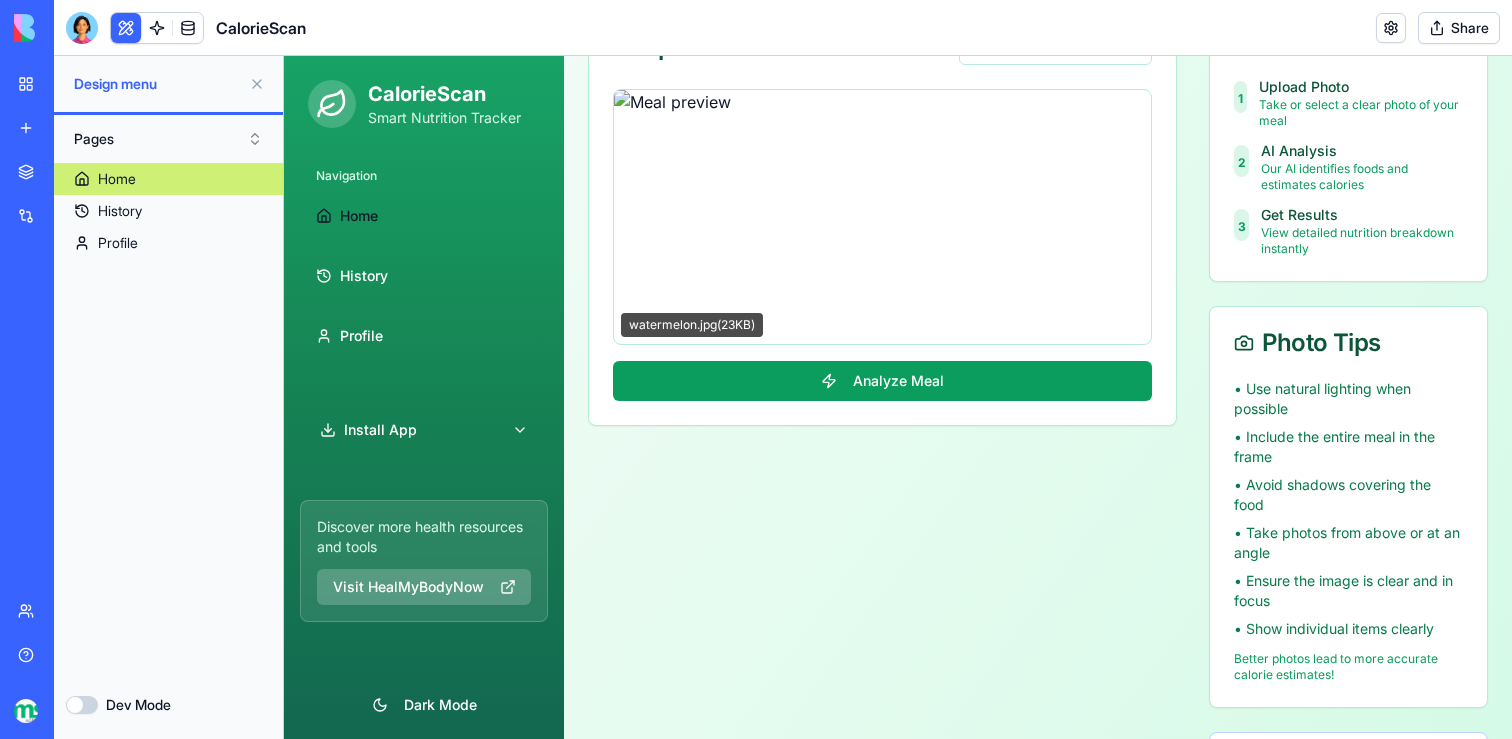scroll, scrollTop: 279, scrollLeft: 0, axis: vertical 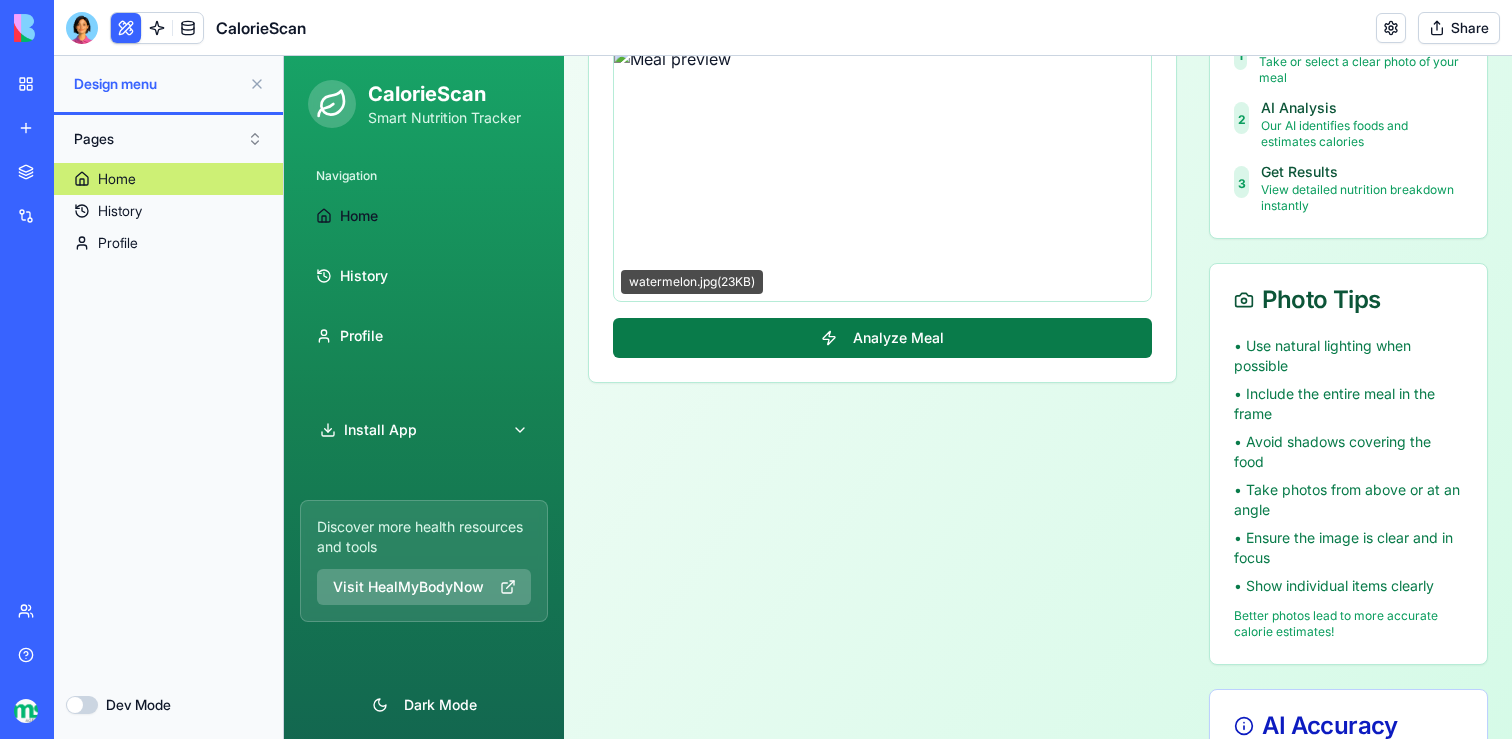 click on "Analyze Meal" at bounding box center [882, 338] 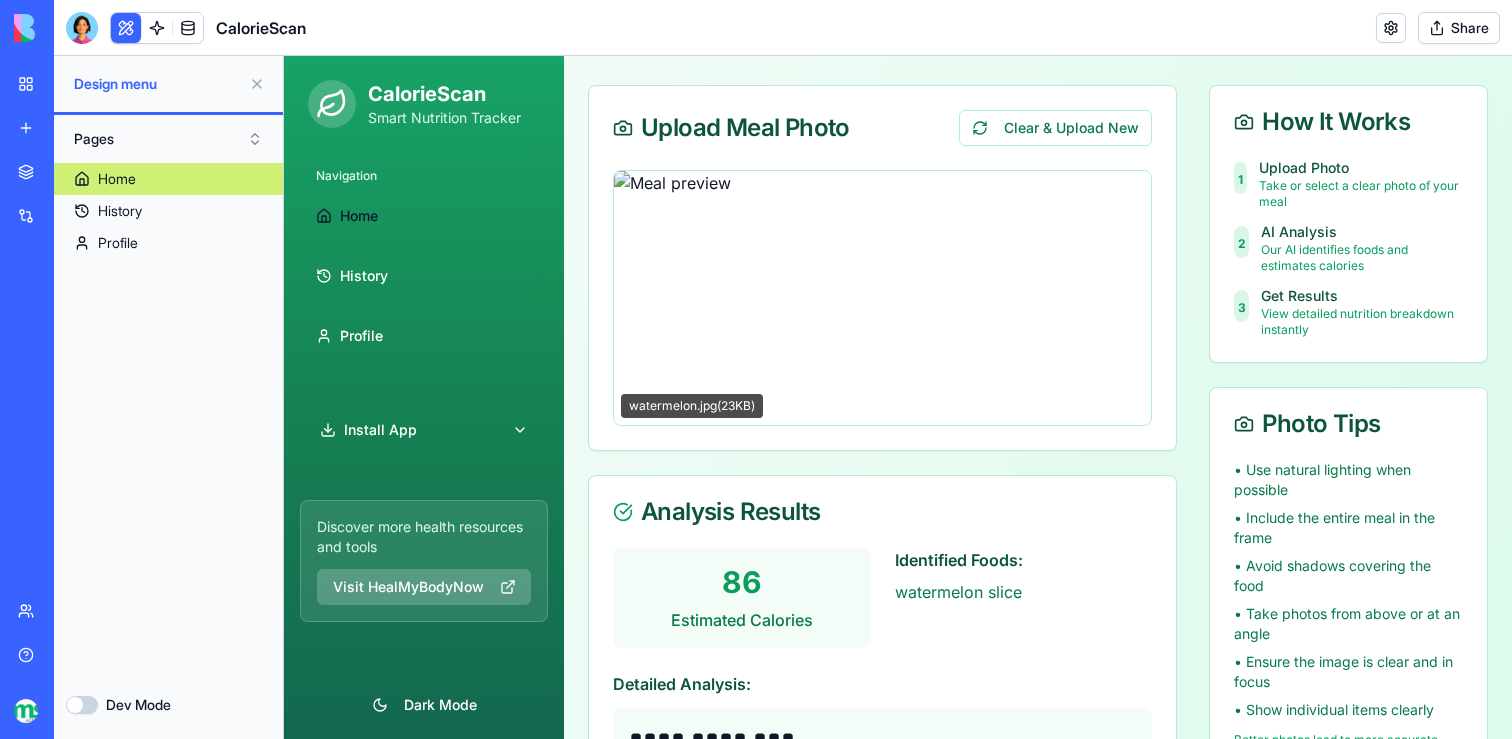 scroll, scrollTop: 163, scrollLeft: 0, axis: vertical 